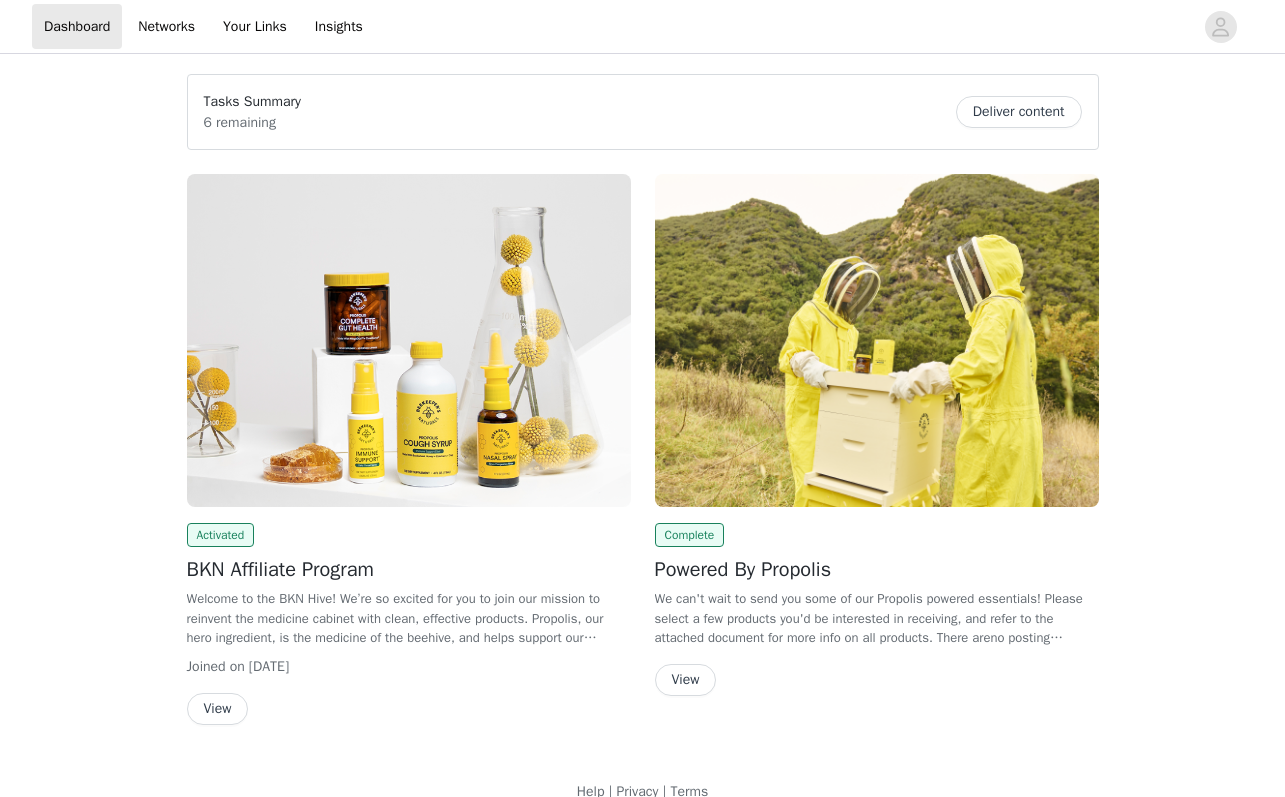 scroll, scrollTop: 0, scrollLeft: 0, axis: both 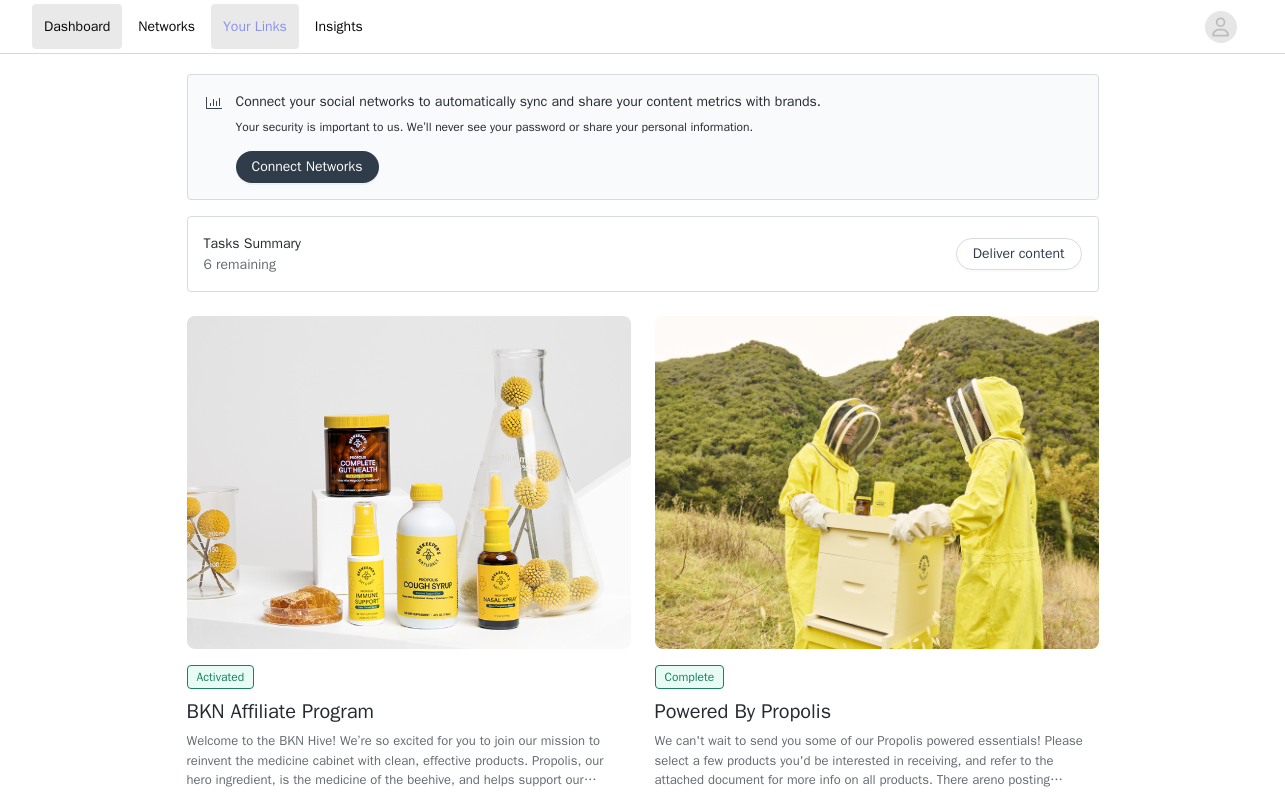 click on "Your Links" at bounding box center [255, 26] 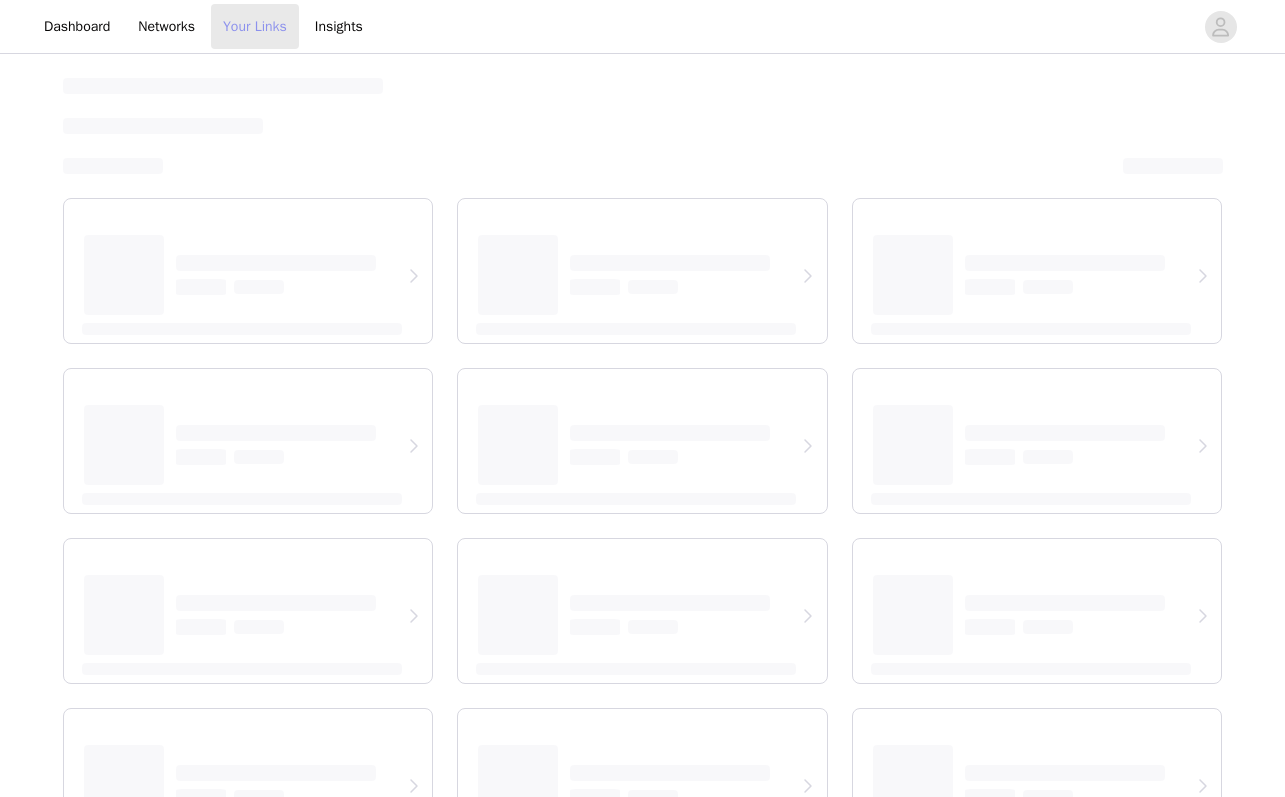 select on "12" 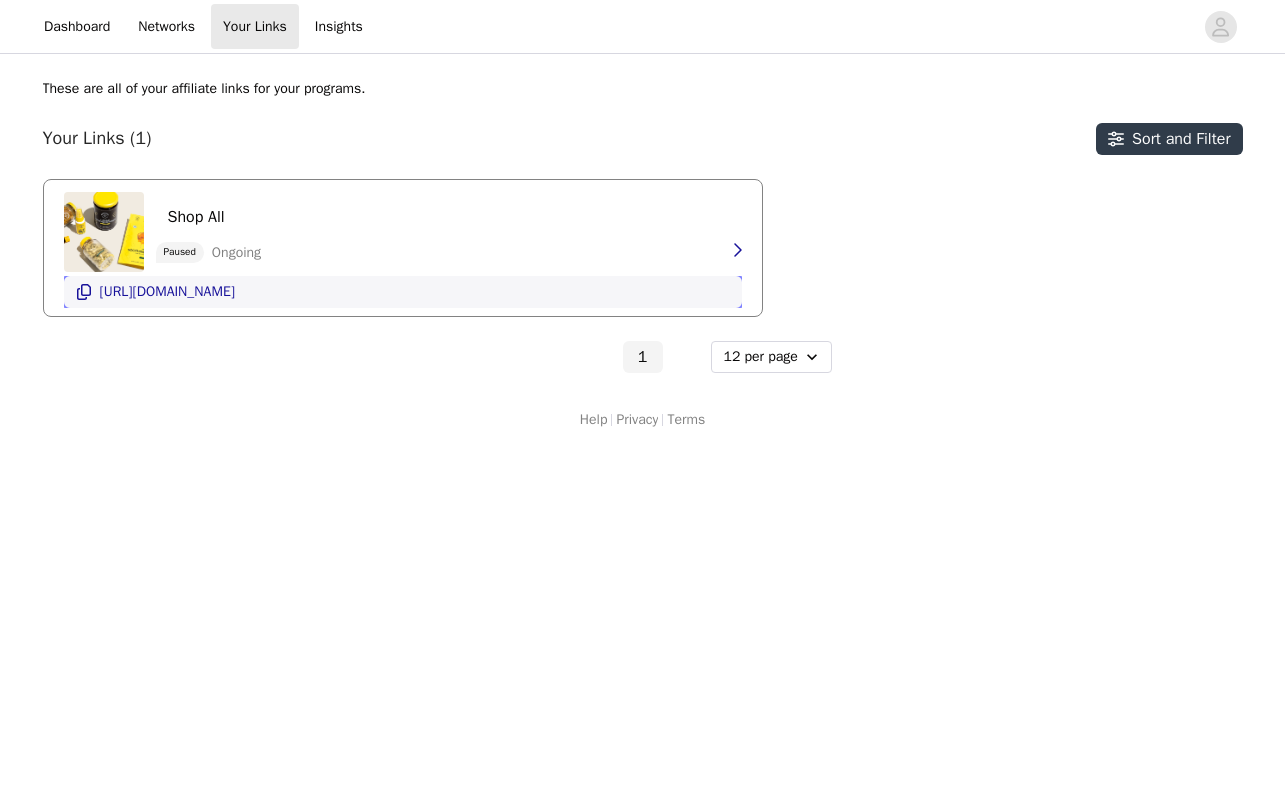 click on "[URL][DOMAIN_NAME]" at bounding box center (167, 292) 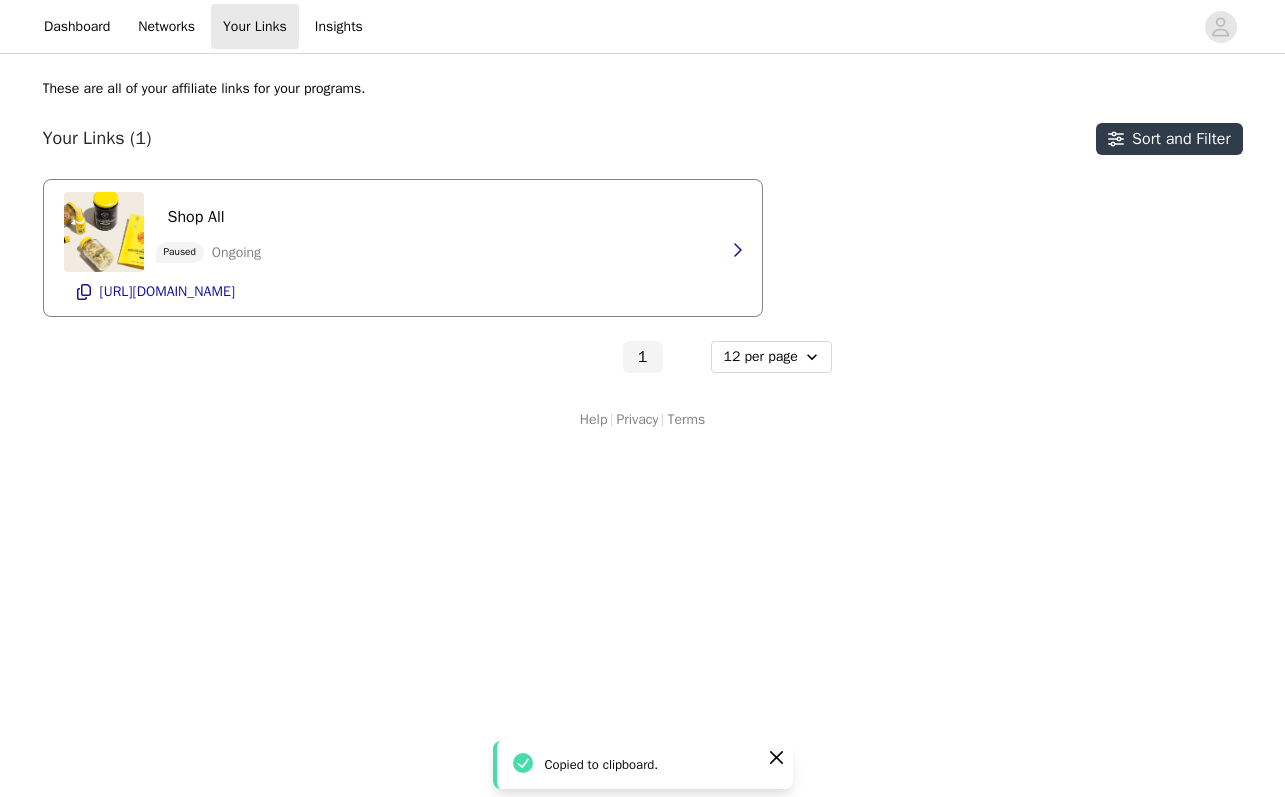 click on "Paused" at bounding box center [180, 251] 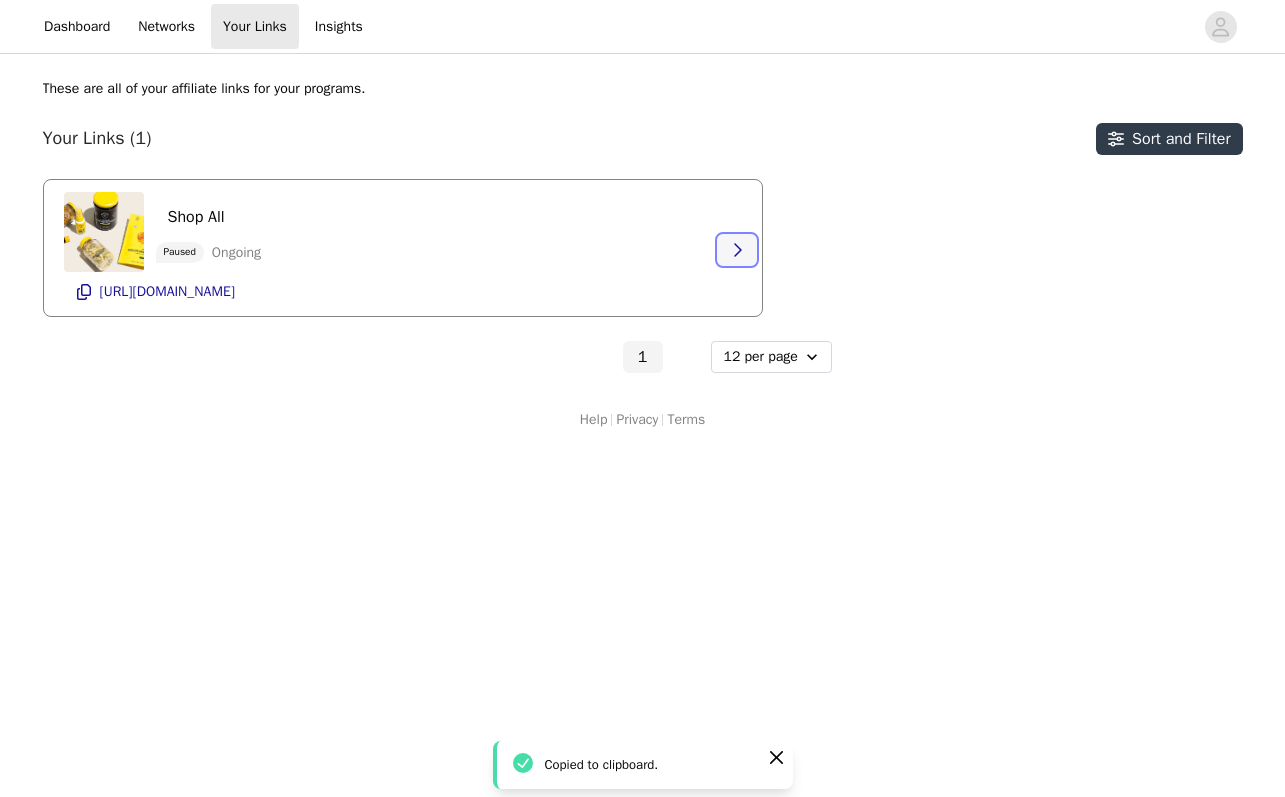 click at bounding box center (737, 250) 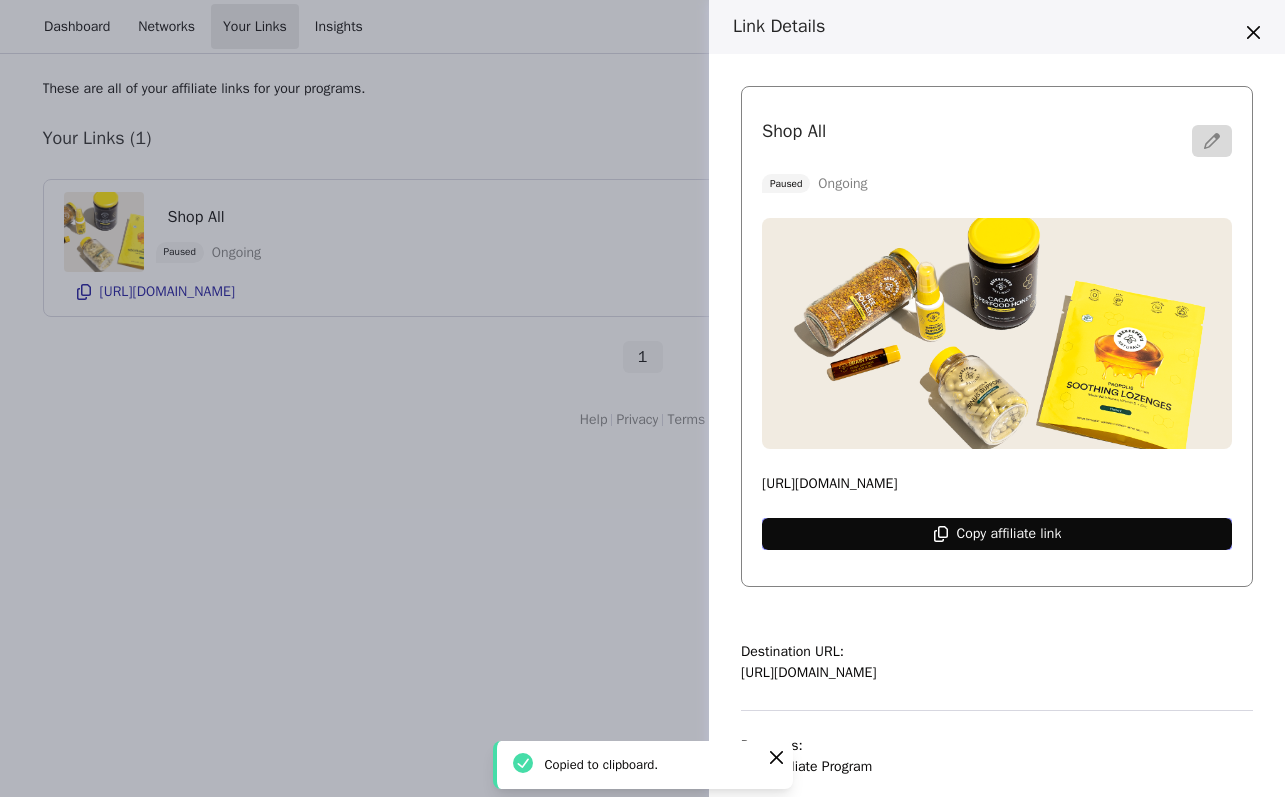 click on "Copy affiliate link" at bounding box center [1009, 534] 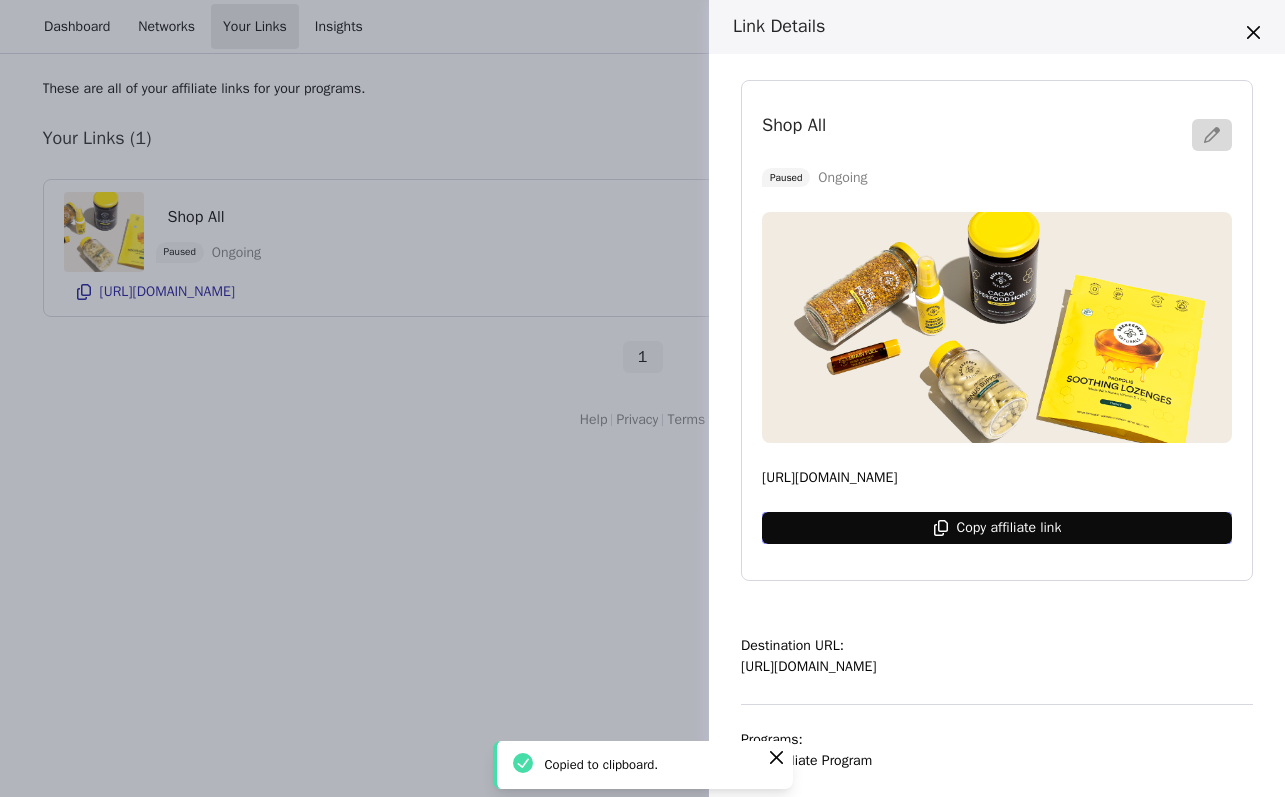 scroll, scrollTop: 0, scrollLeft: 0, axis: both 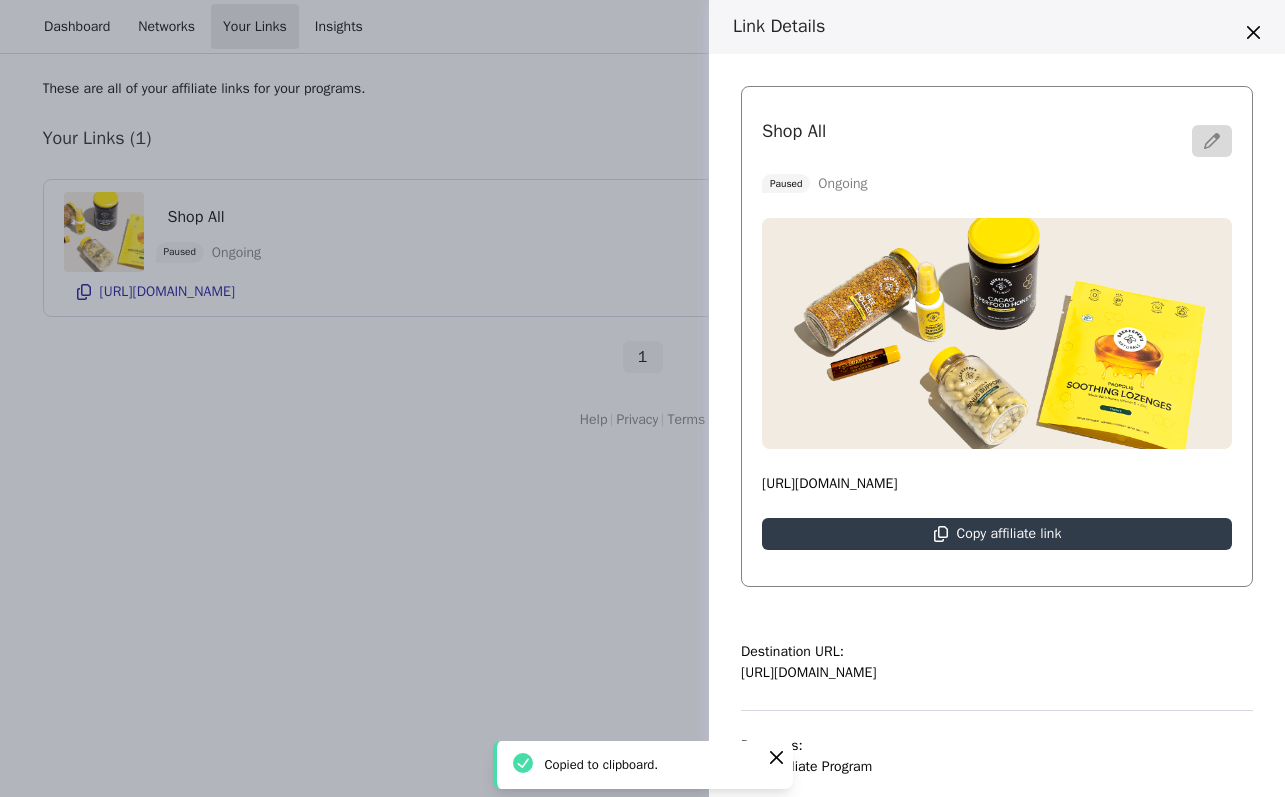 click at bounding box center (997, 334) 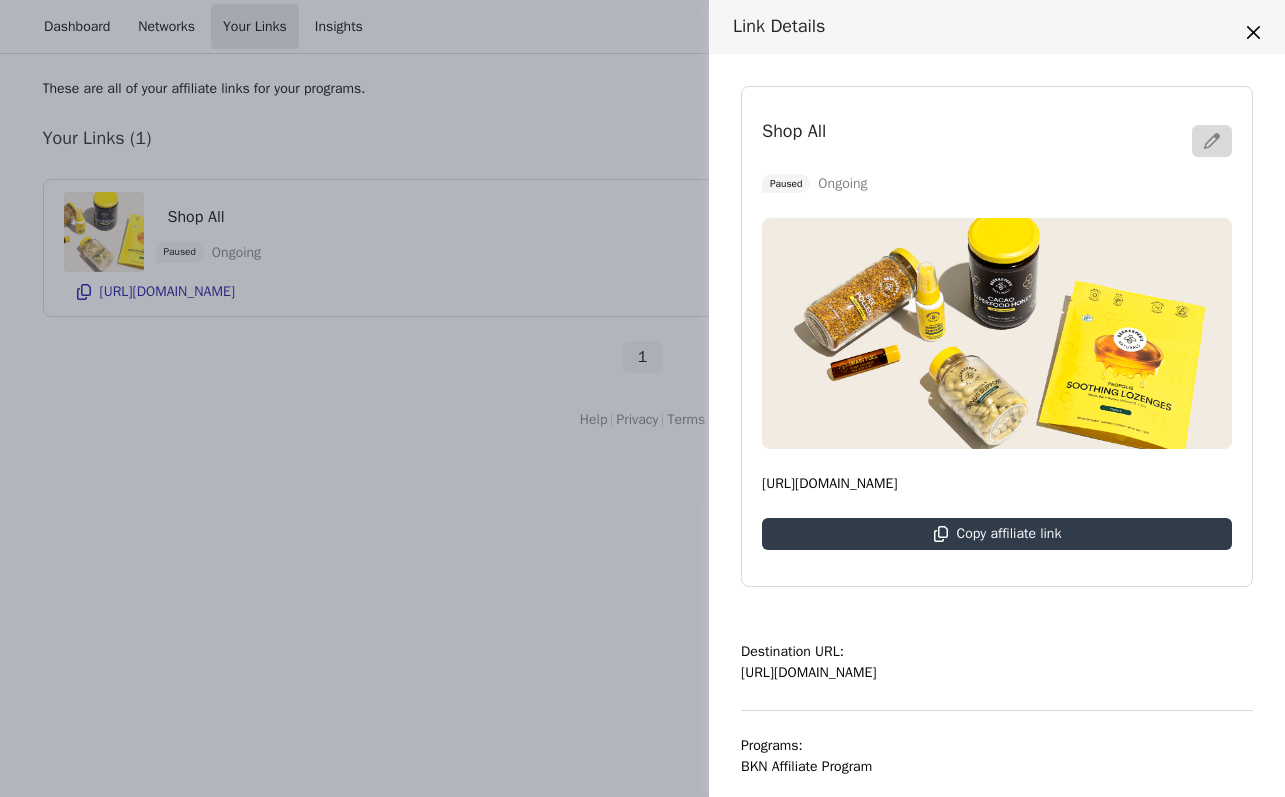 click on "Link Details Shop All Paused Ongoing [URL][DOMAIN_NAME] Copy affiliate link Destination URL: [URL][DOMAIN_NAME] Programs: BKN Affiliate Program Payout Details: Percentage of Sale 20% Start Date: [DATE] End Date: Ongoing" at bounding box center (642, 398) 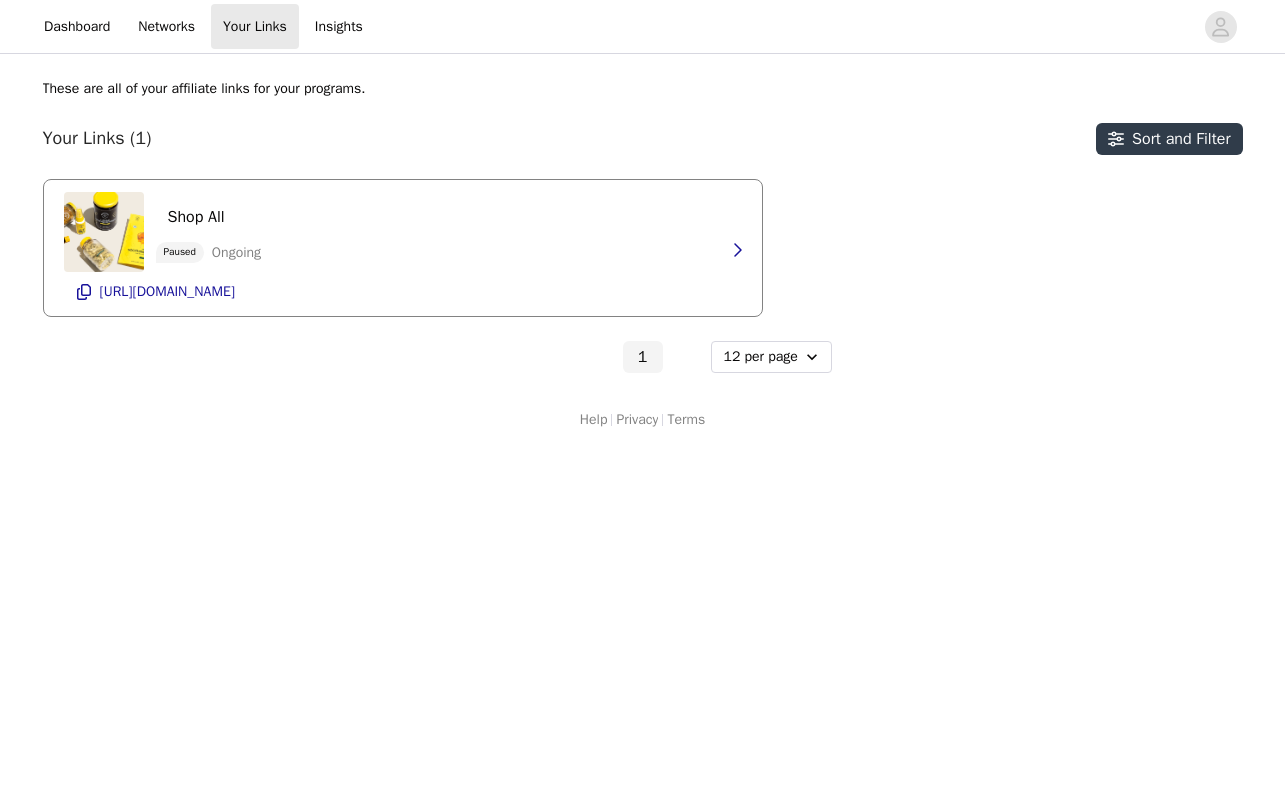 click on "Ongoing" at bounding box center [236, 252] 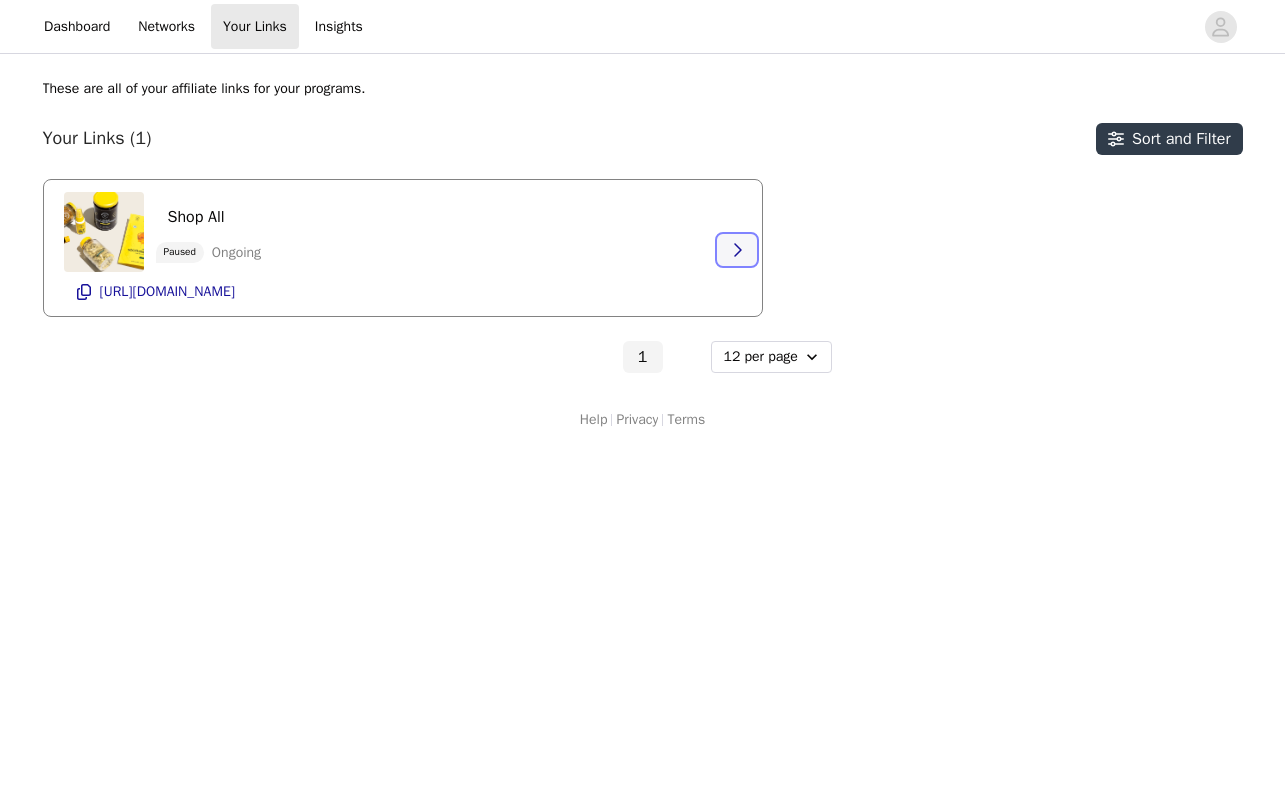 click at bounding box center (737, 250) 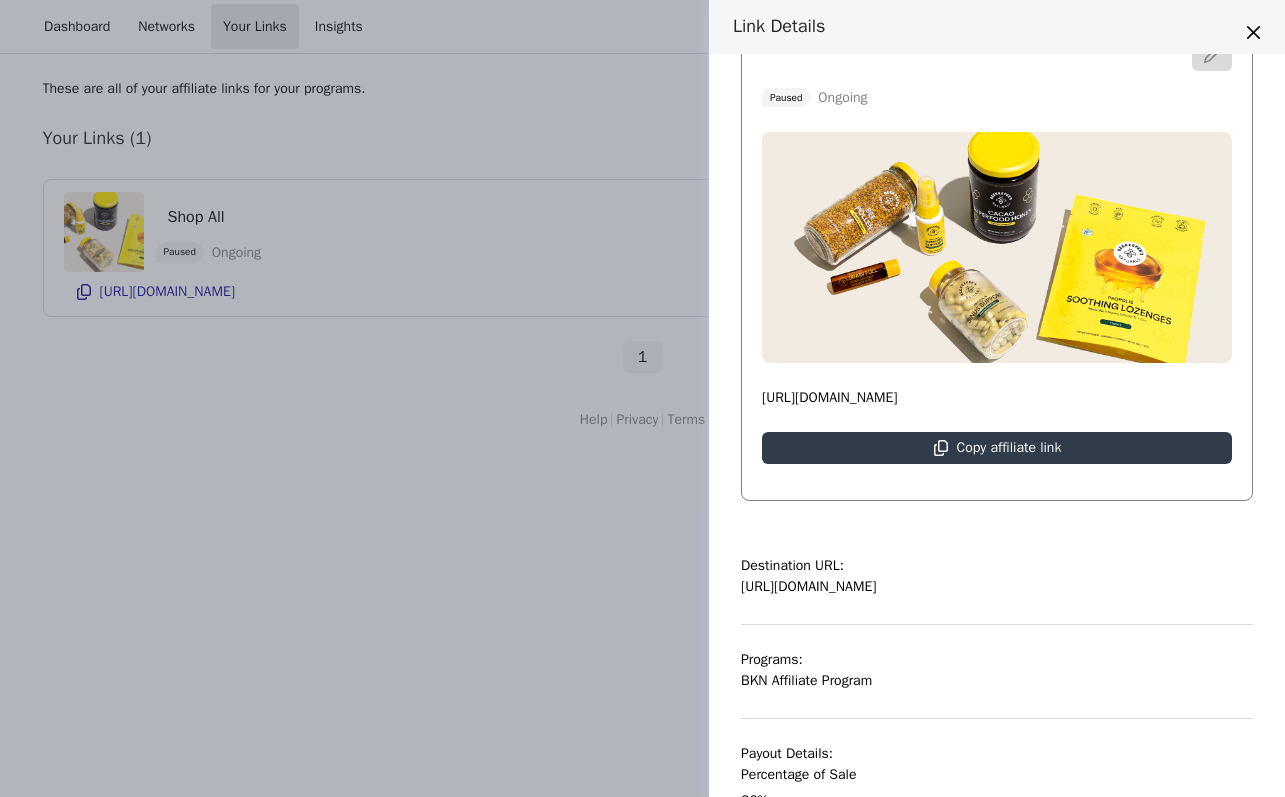 scroll, scrollTop: 236, scrollLeft: 0, axis: vertical 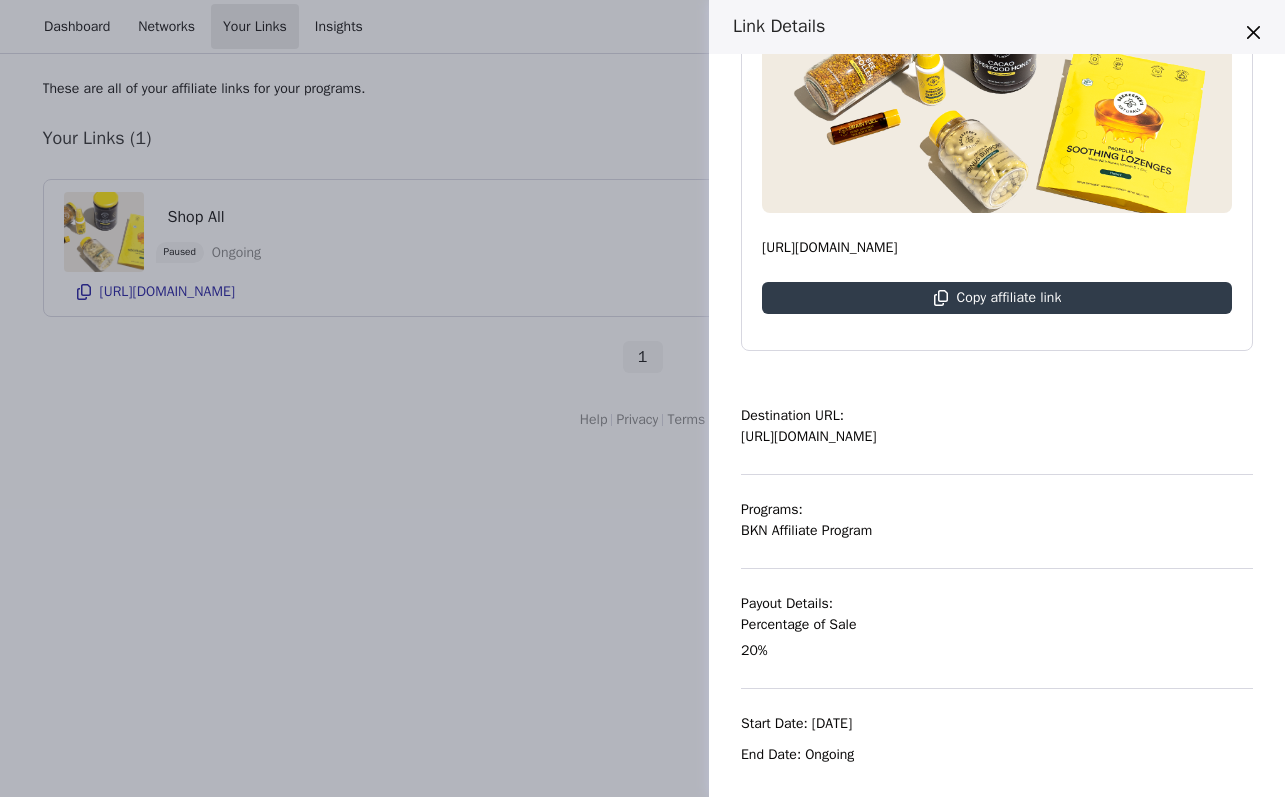 click on "Link Details Shop All Paused Ongoing [URL][DOMAIN_NAME] Copy affiliate link Destination URL: [URL][DOMAIN_NAME] Programs: BKN Affiliate Program Payout Details: Percentage of Sale 20% Start Date: [DATE] End Date: Ongoing" at bounding box center [642, 398] 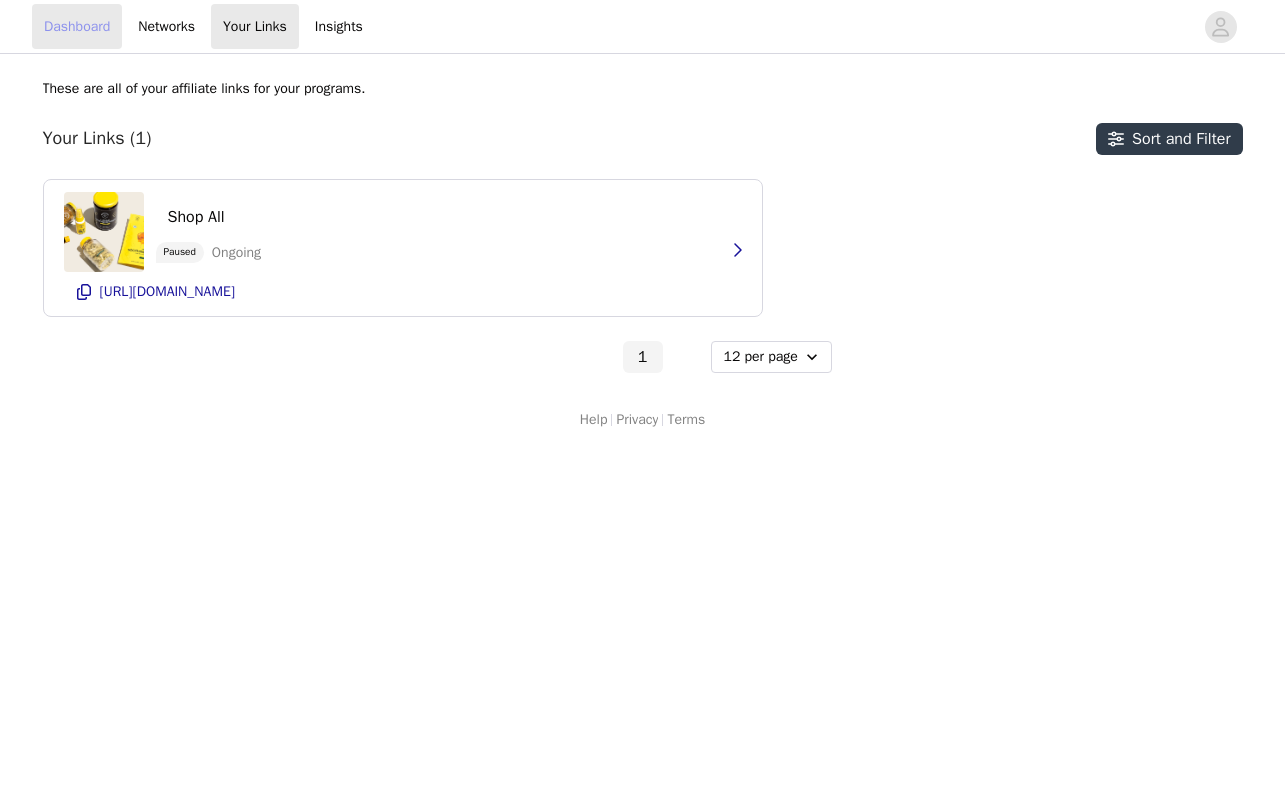 click on "Dashboard" at bounding box center (77, 26) 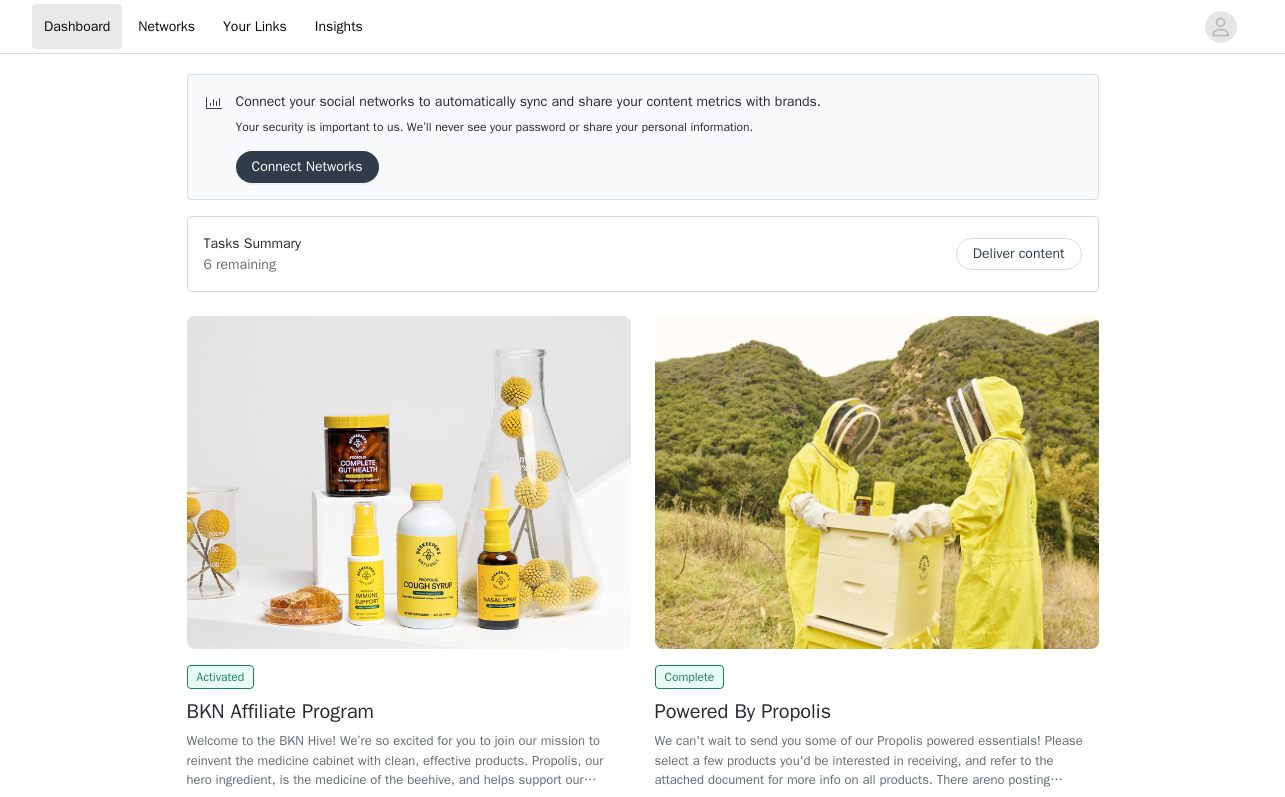 click on "Connect Networks" at bounding box center (307, 167) 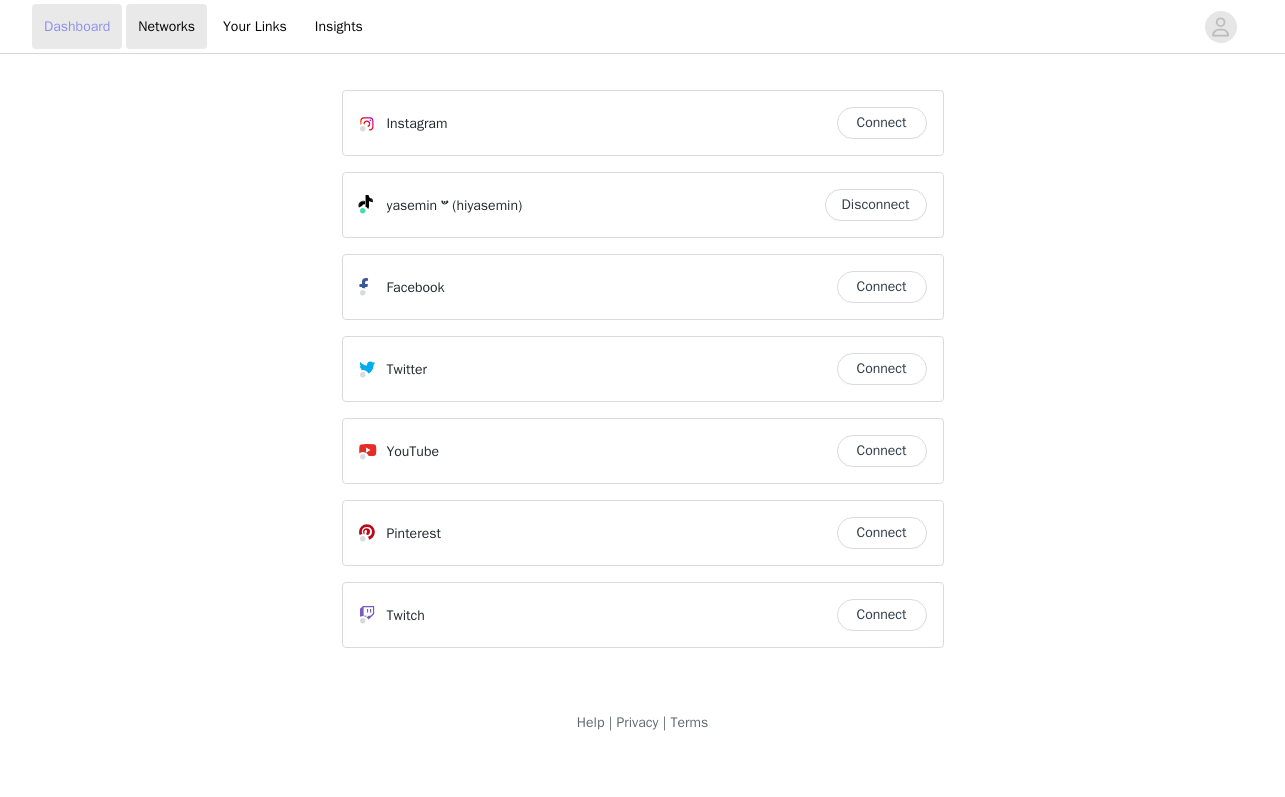 click on "Dashboard" at bounding box center (77, 26) 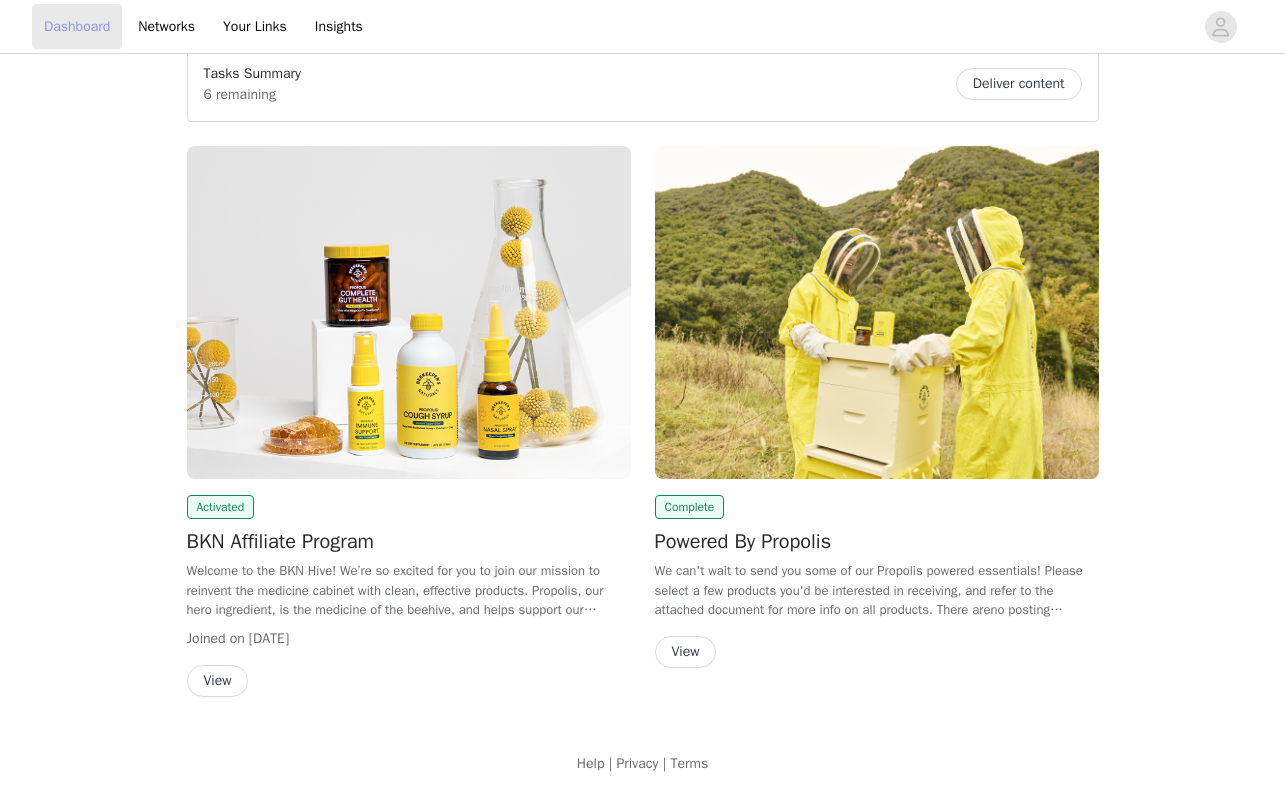scroll, scrollTop: 0, scrollLeft: 0, axis: both 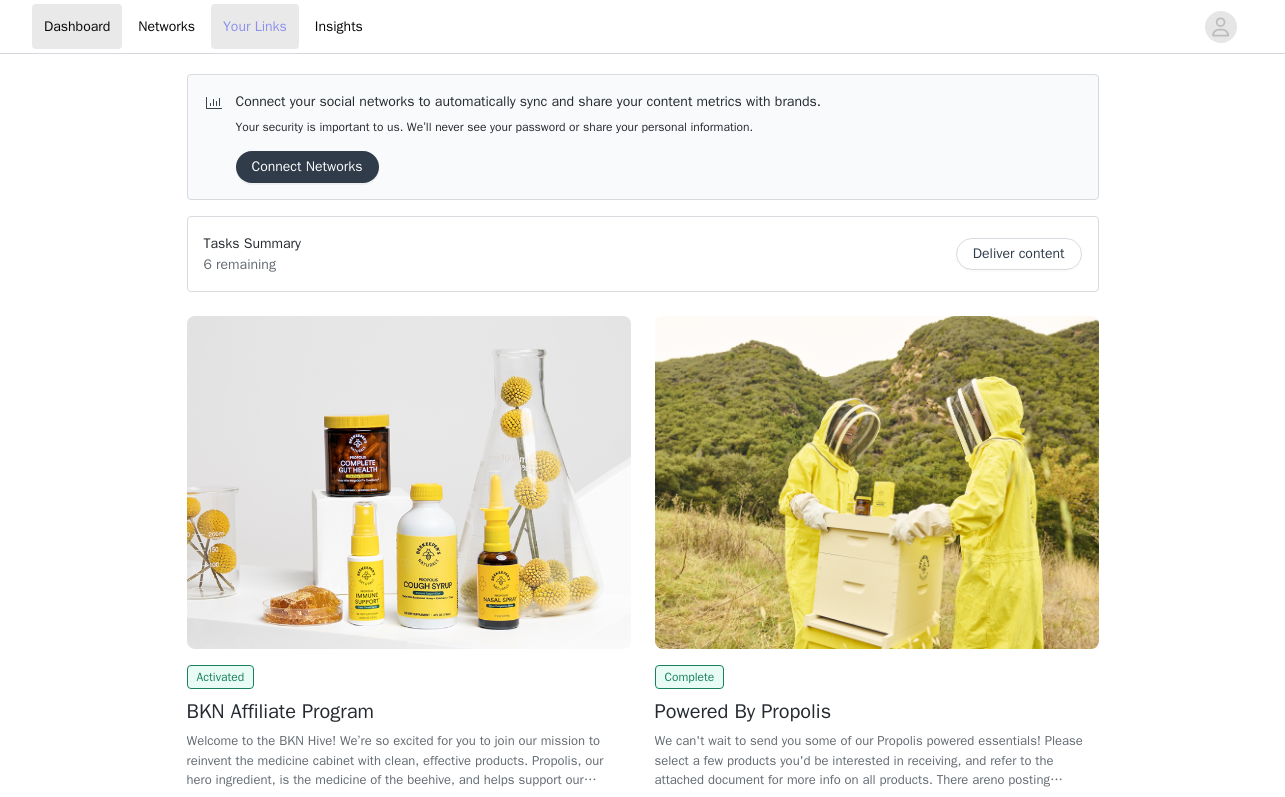 click on "Your Links" at bounding box center [255, 26] 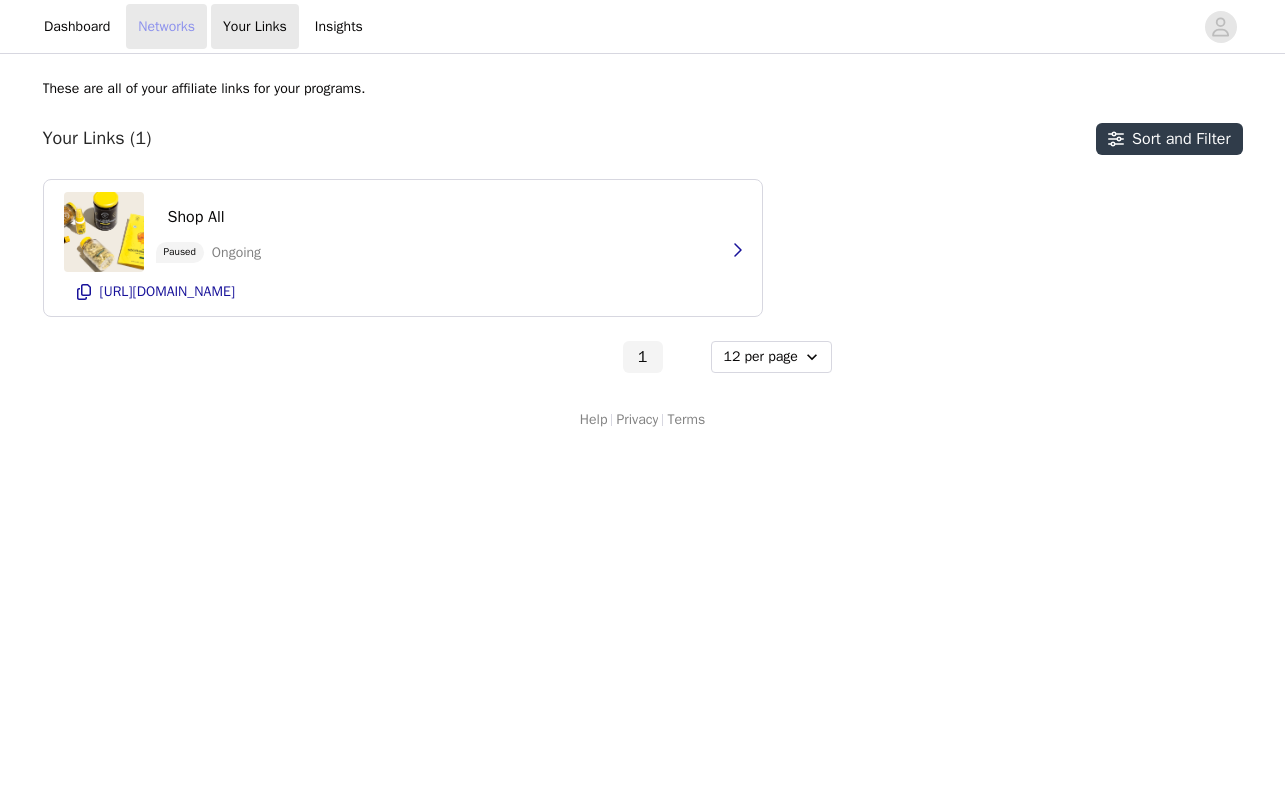 click on "Networks" at bounding box center [166, 26] 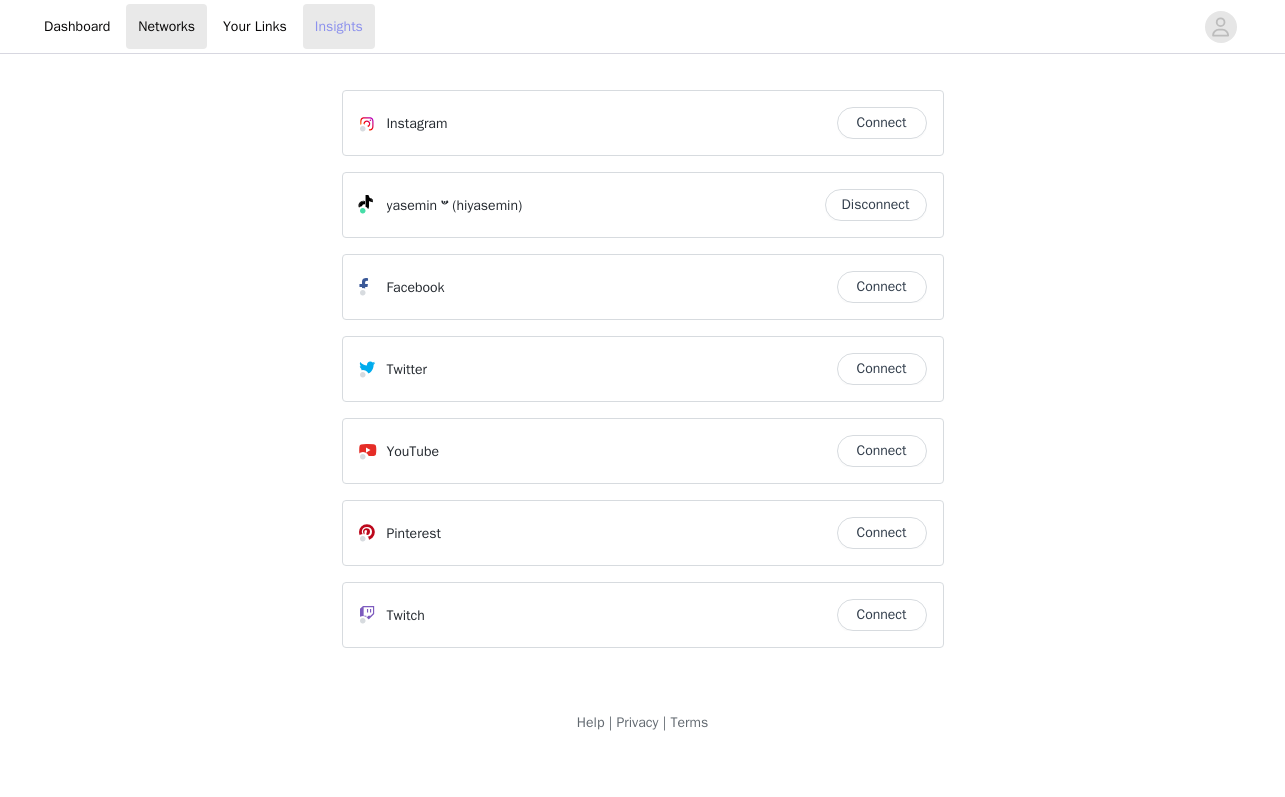 click on "Insights" at bounding box center (339, 26) 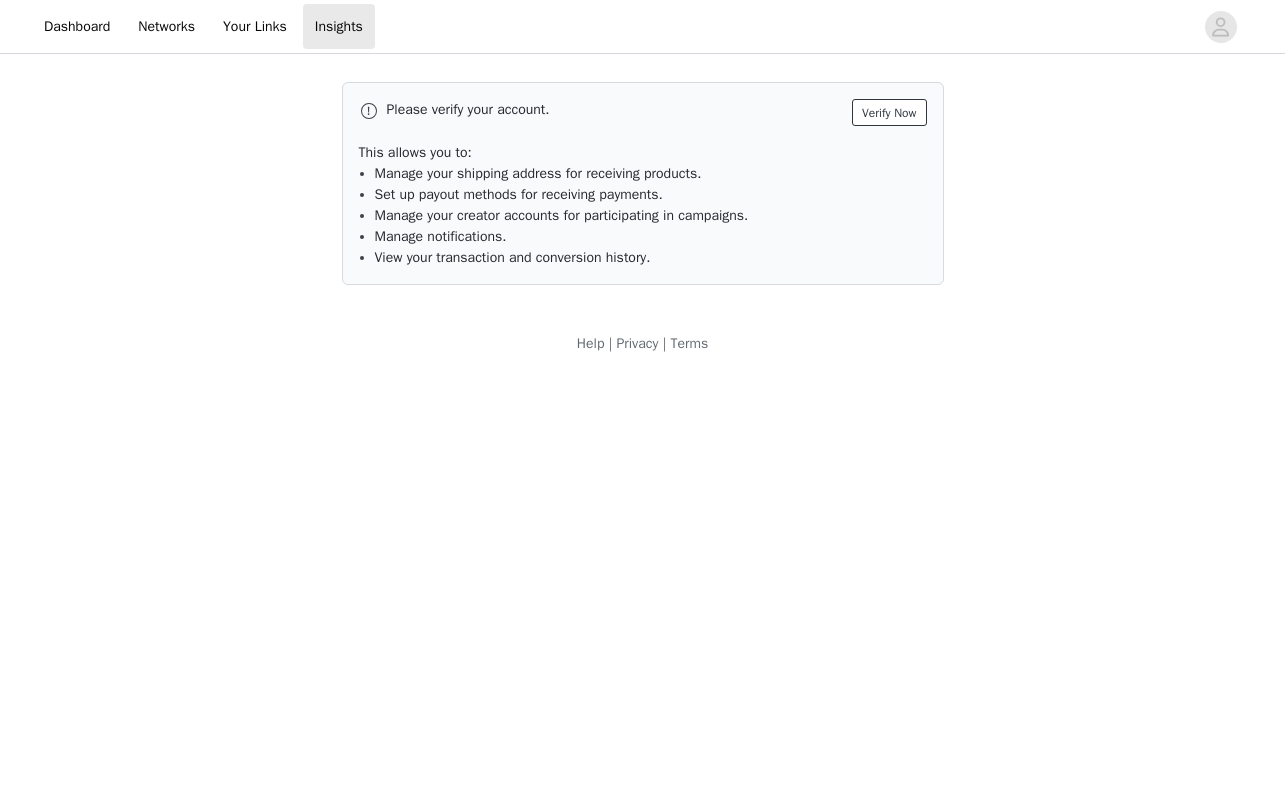 click on "Verify Now" at bounding box center [889, 112] 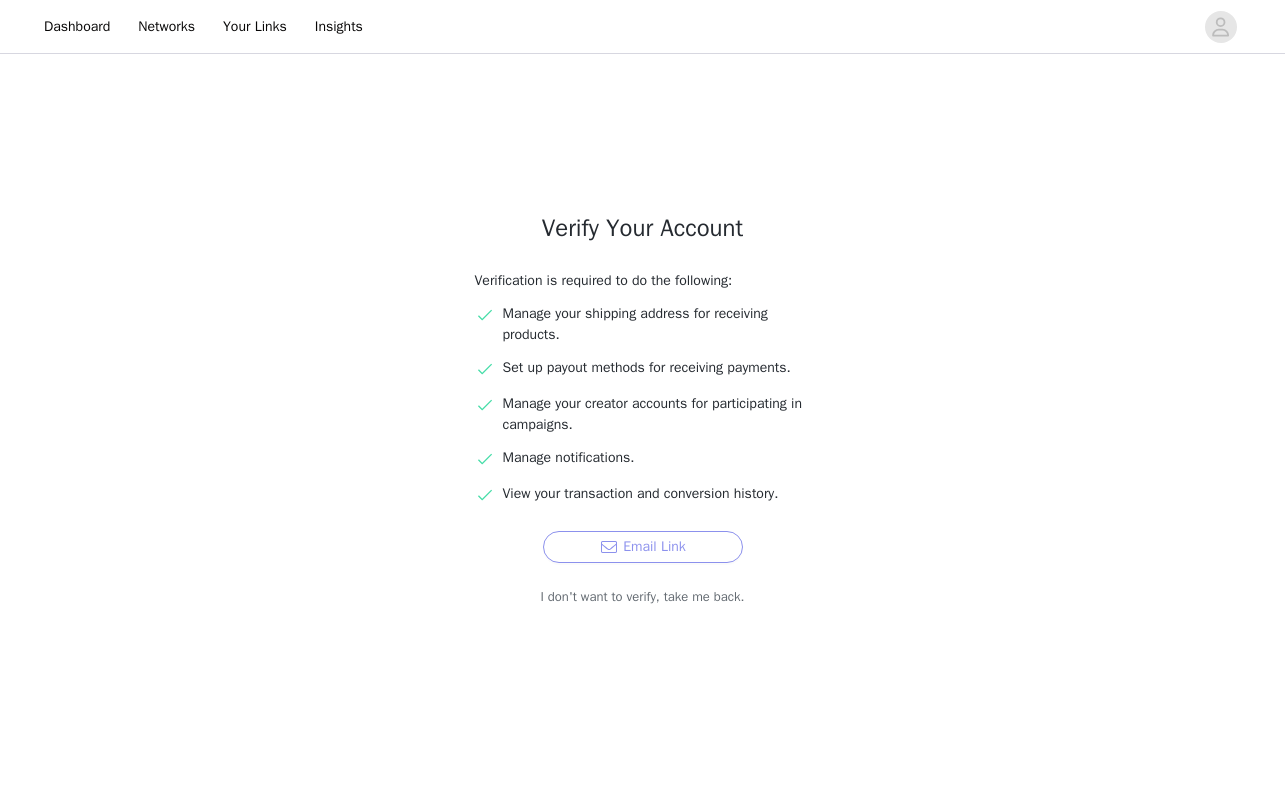 click on "Email Link" at bounding box center (643, 547) 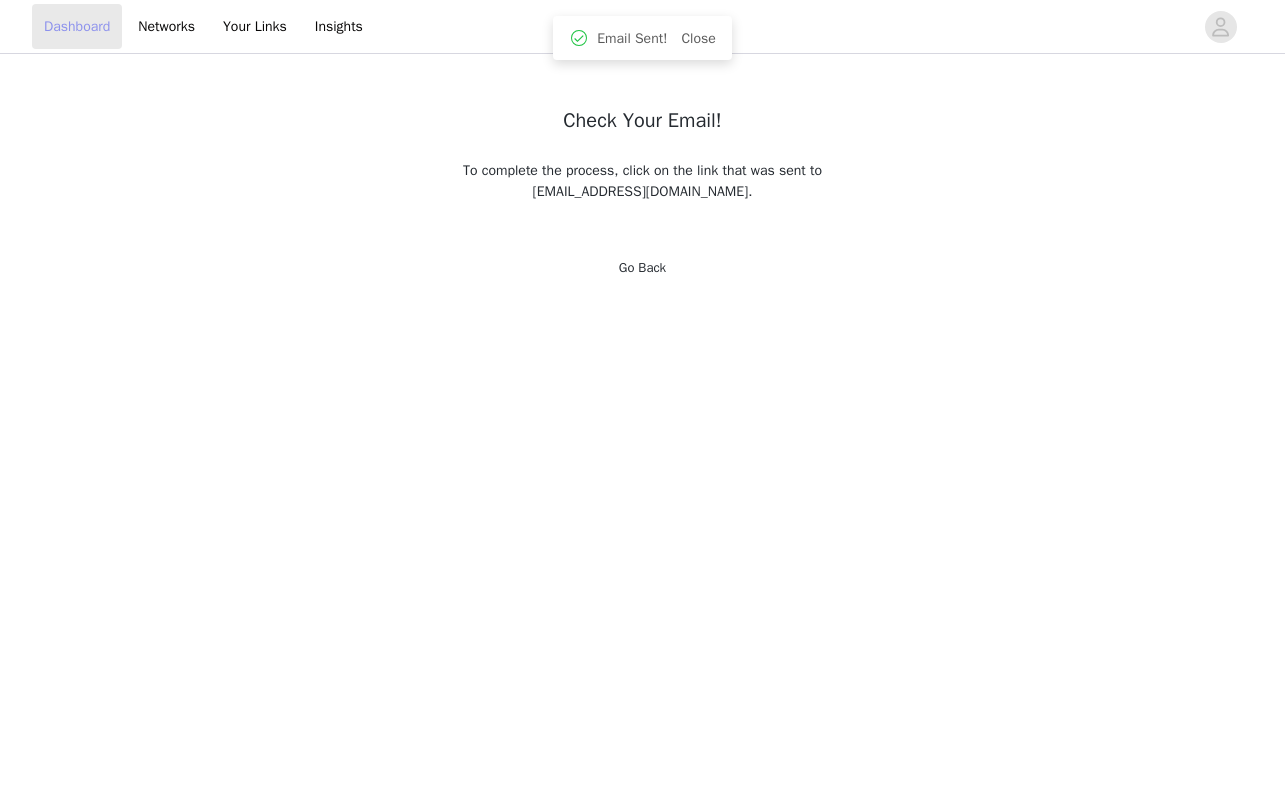 click on "Dashboard" at bounding box center [77, 26] 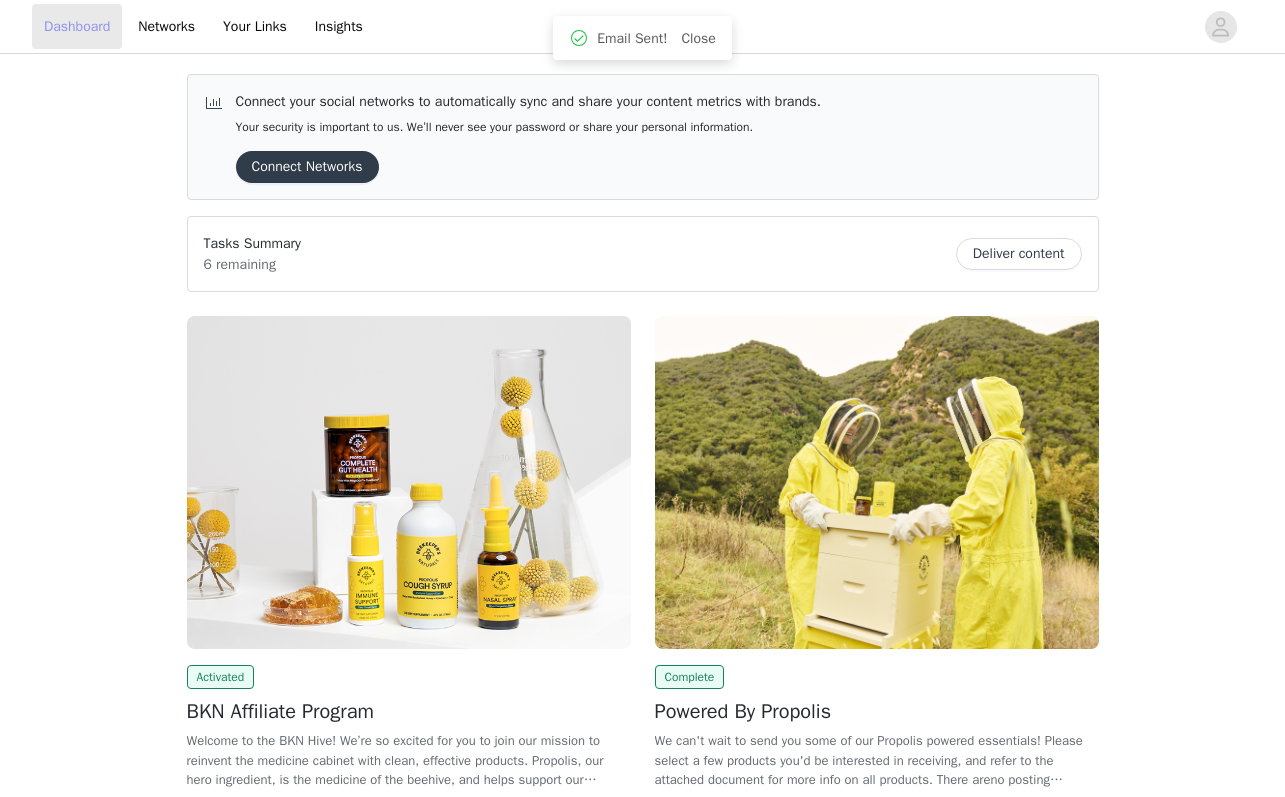 scroll, scrollTop: 170, scrollLeft: 0, axis: vertical 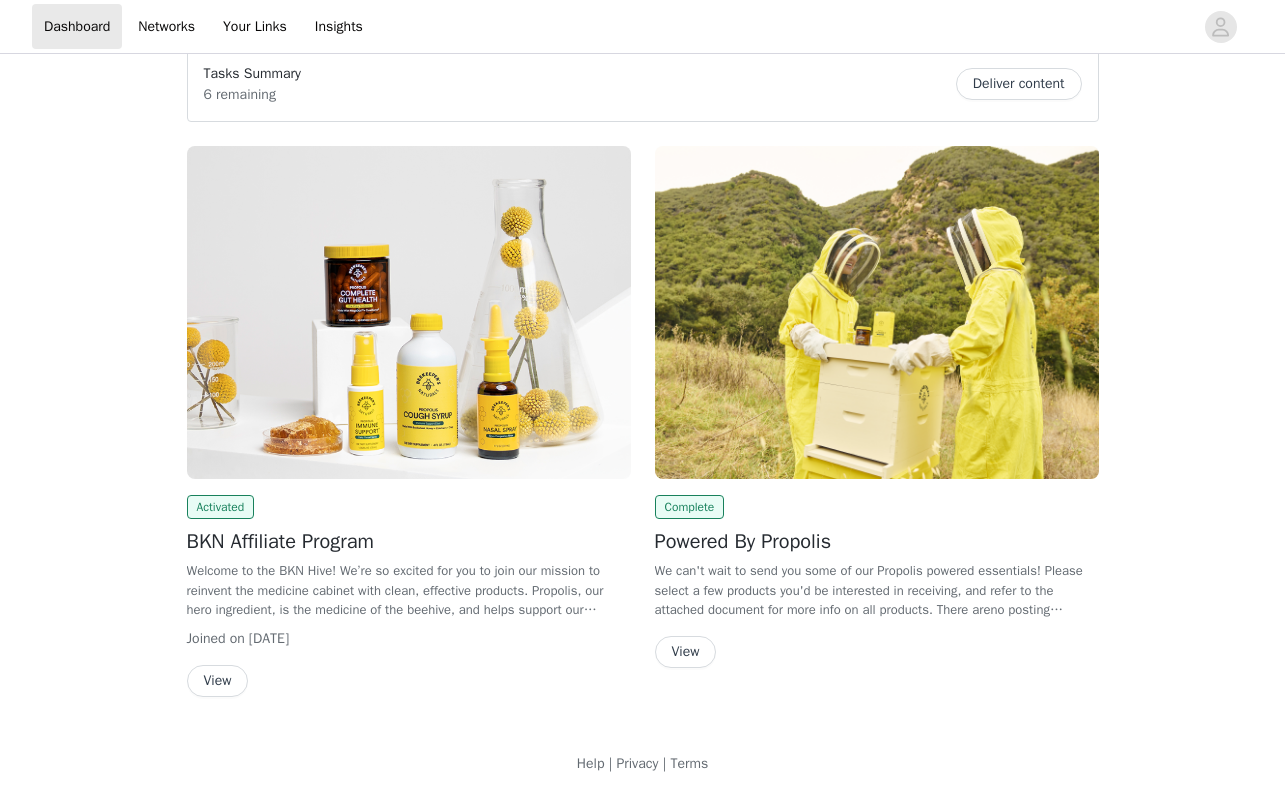 click on "View" at bounding box center [218, 681] 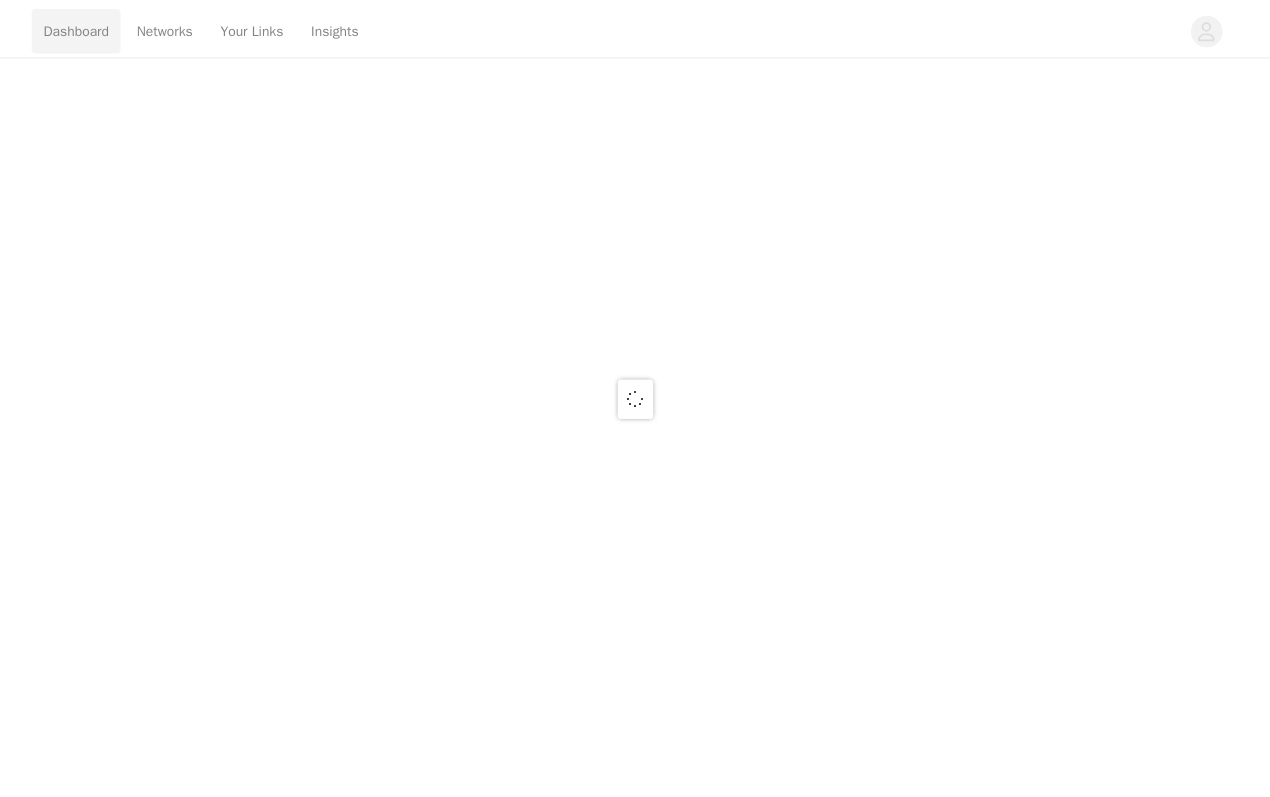 scroll, scrollTop: 0, scrollLeft: 0, axis: both 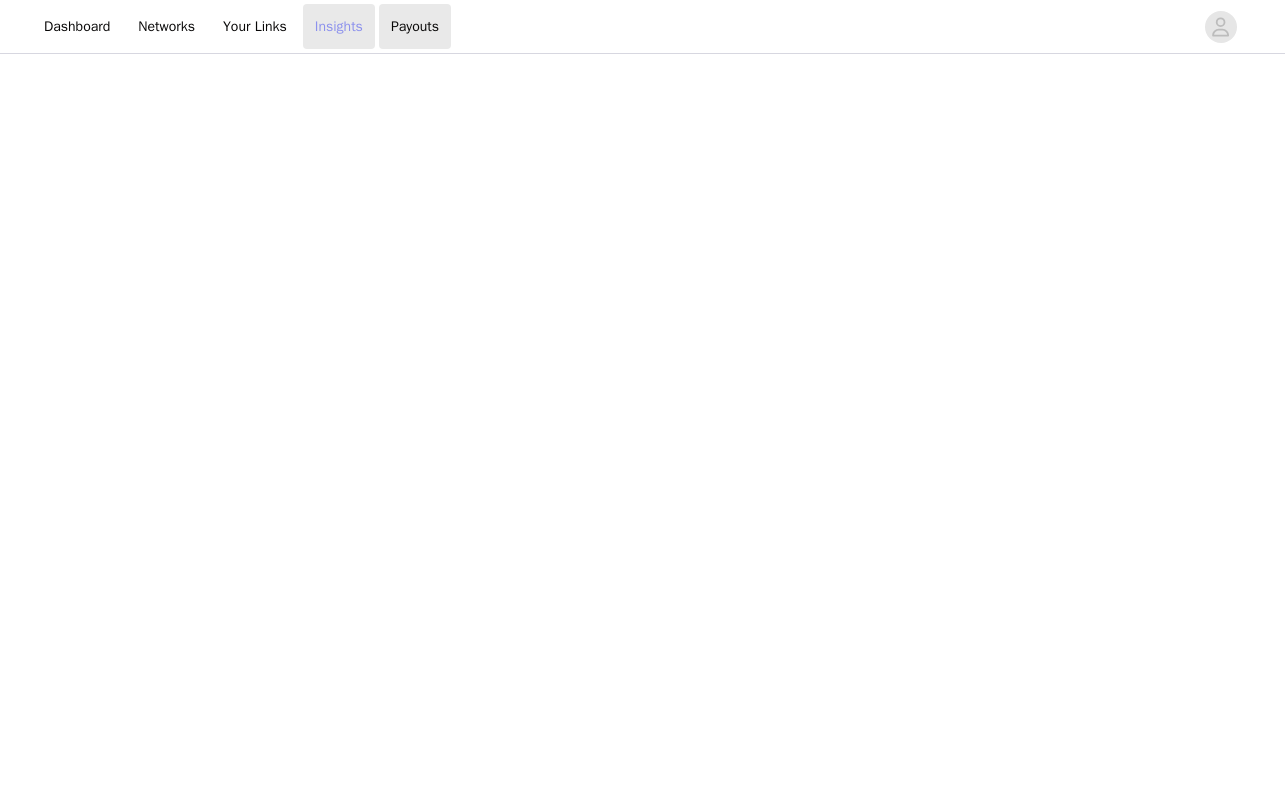 click on "Insights" at bounding box center [339, 26] 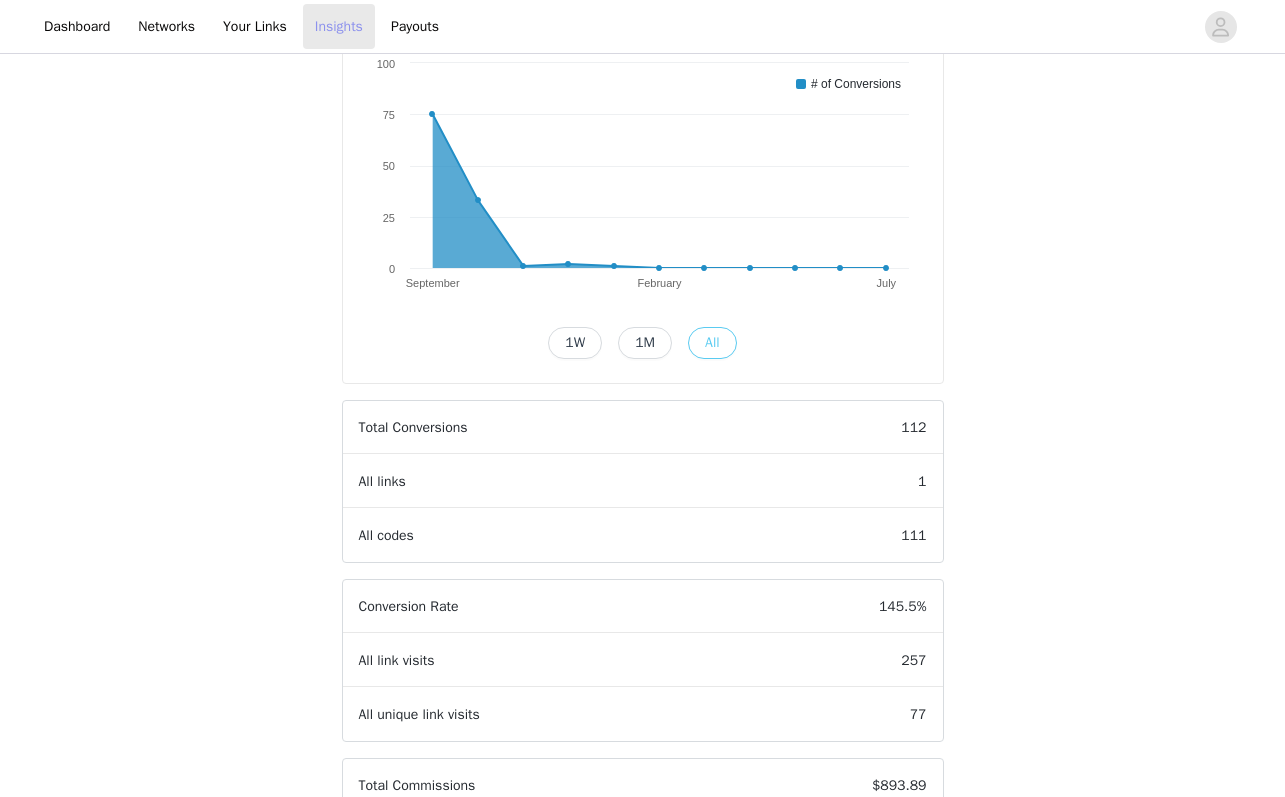scroll, scrollTop: 0, scrollLeft: 0, axis: both 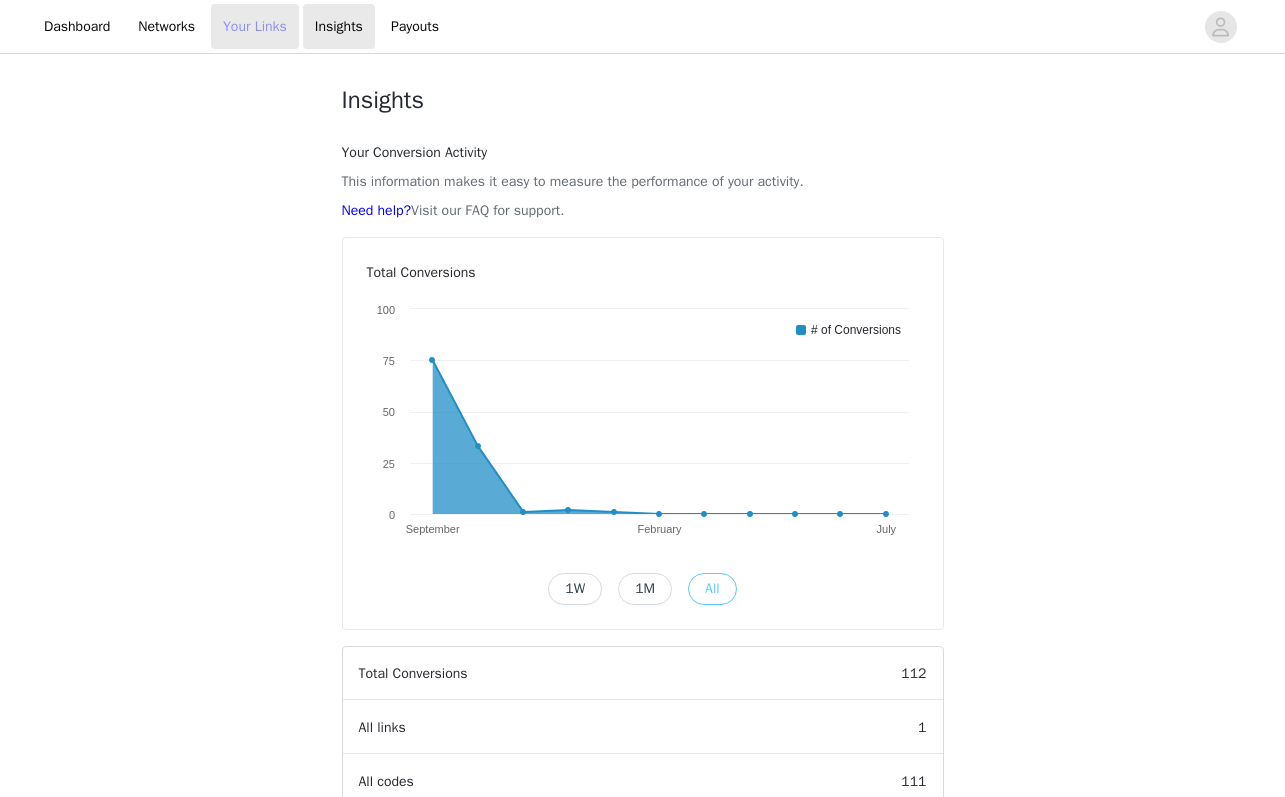 click on "Your Links" at bounding box center (255, 26) 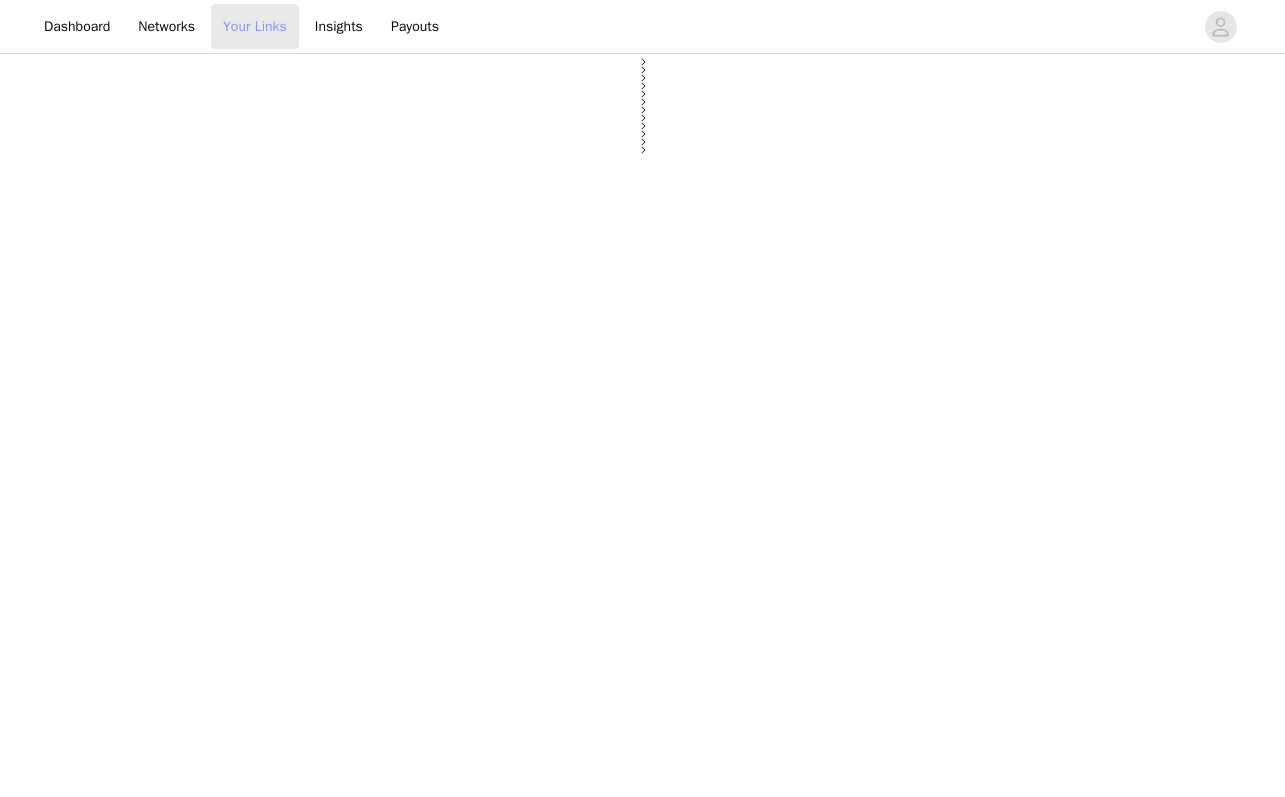 select on "12" 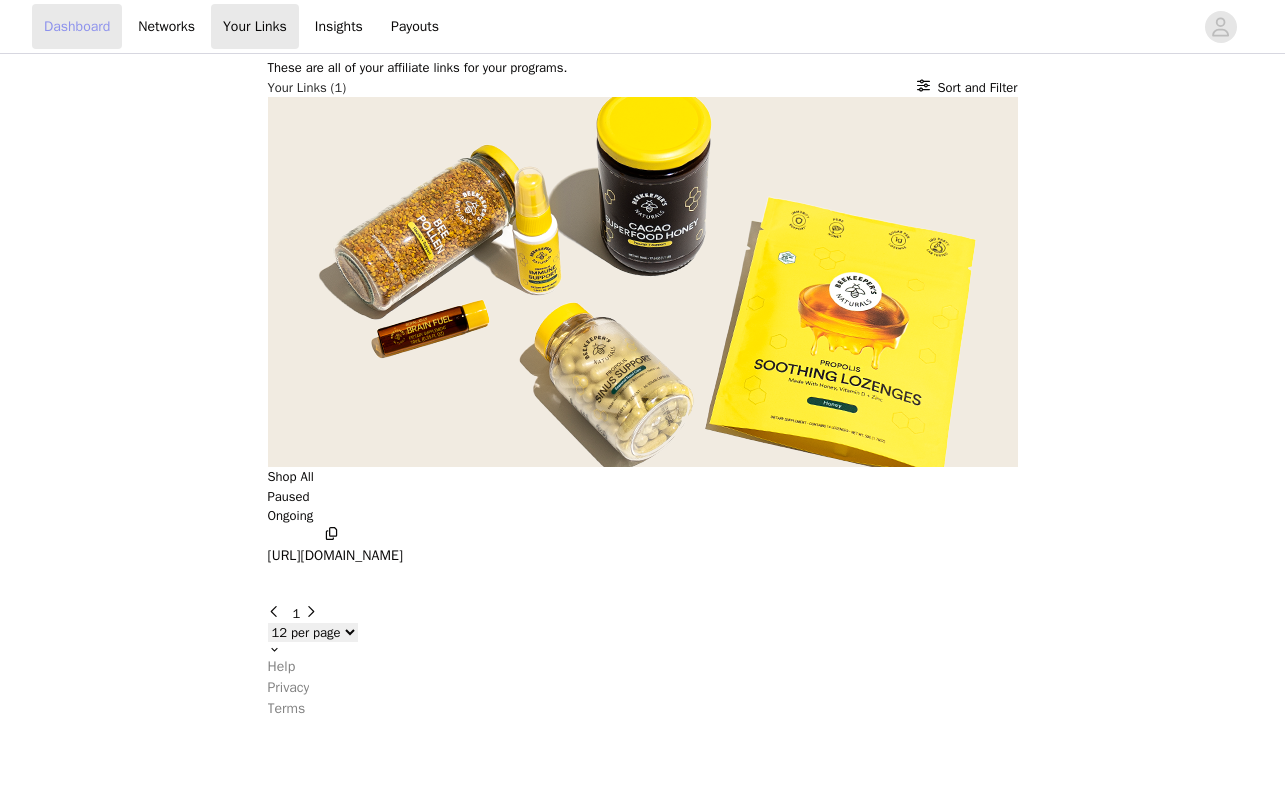click on "Dashboard" at bounding box center [77, 26] 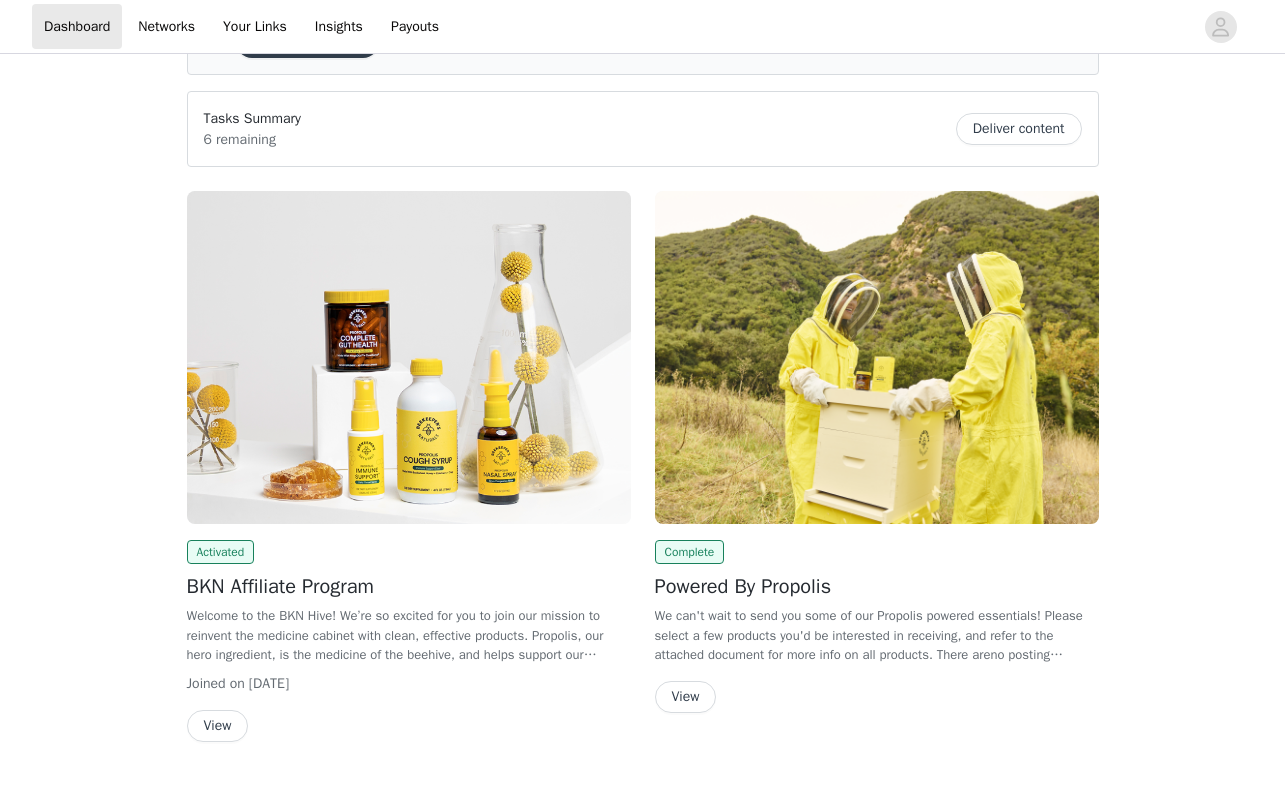 click on "Deliver content" at bounding box center (1019, 129) 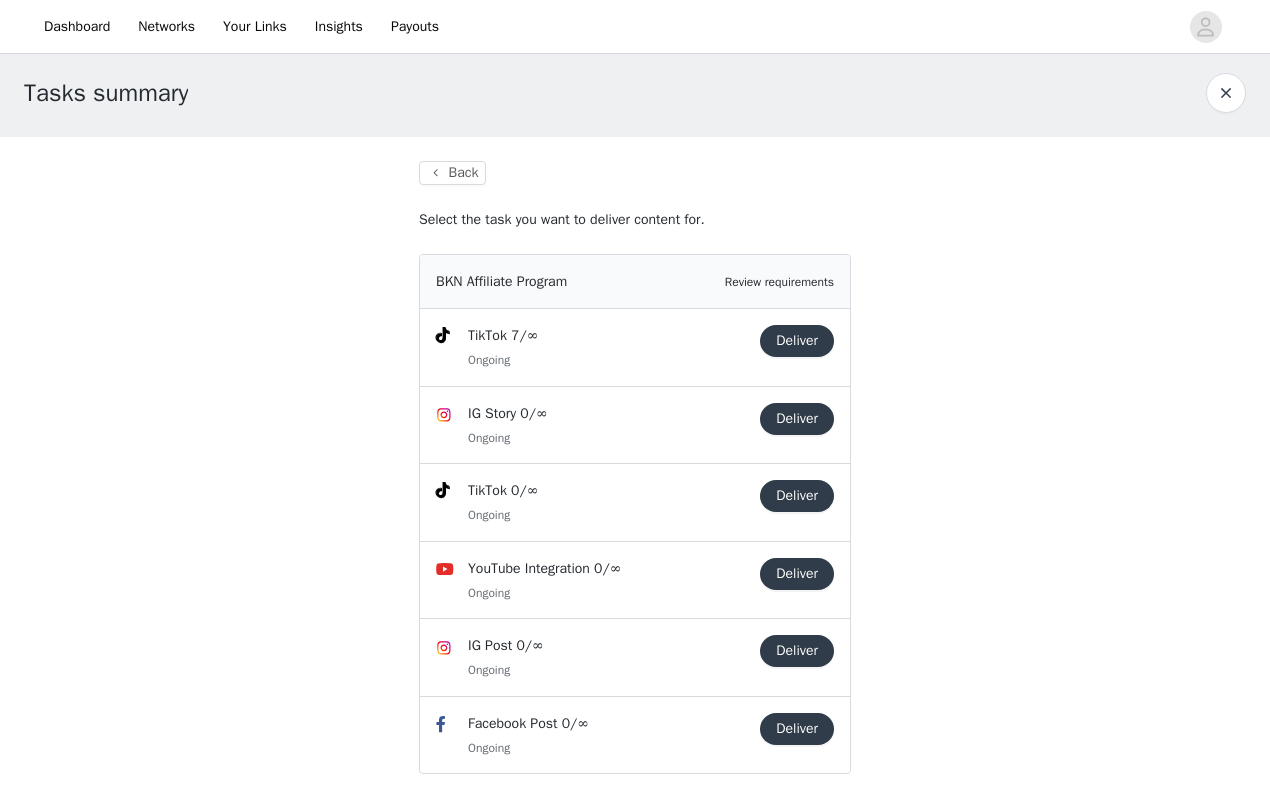 scroll, scrollTop: 34, scrollLeft: 0, axis: vertical 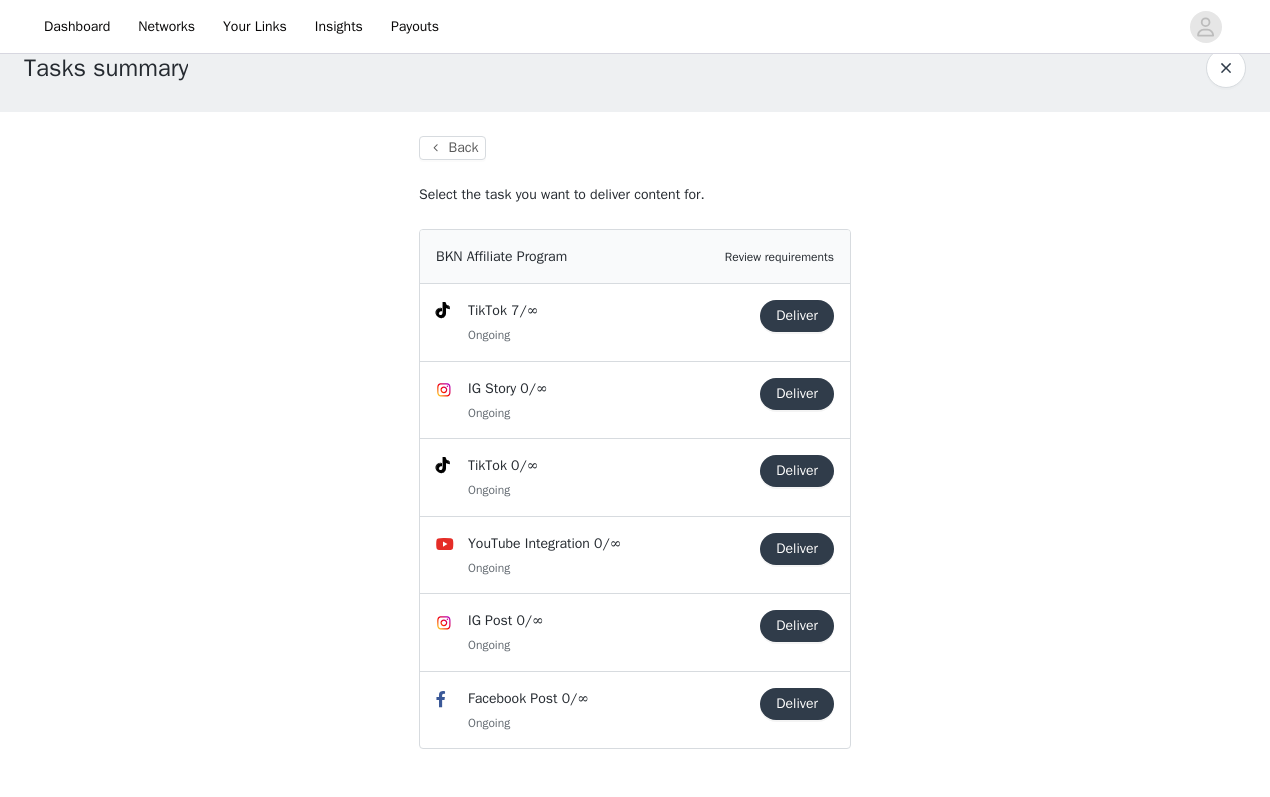 click on "Deliver" at bounding box center [797, 316] 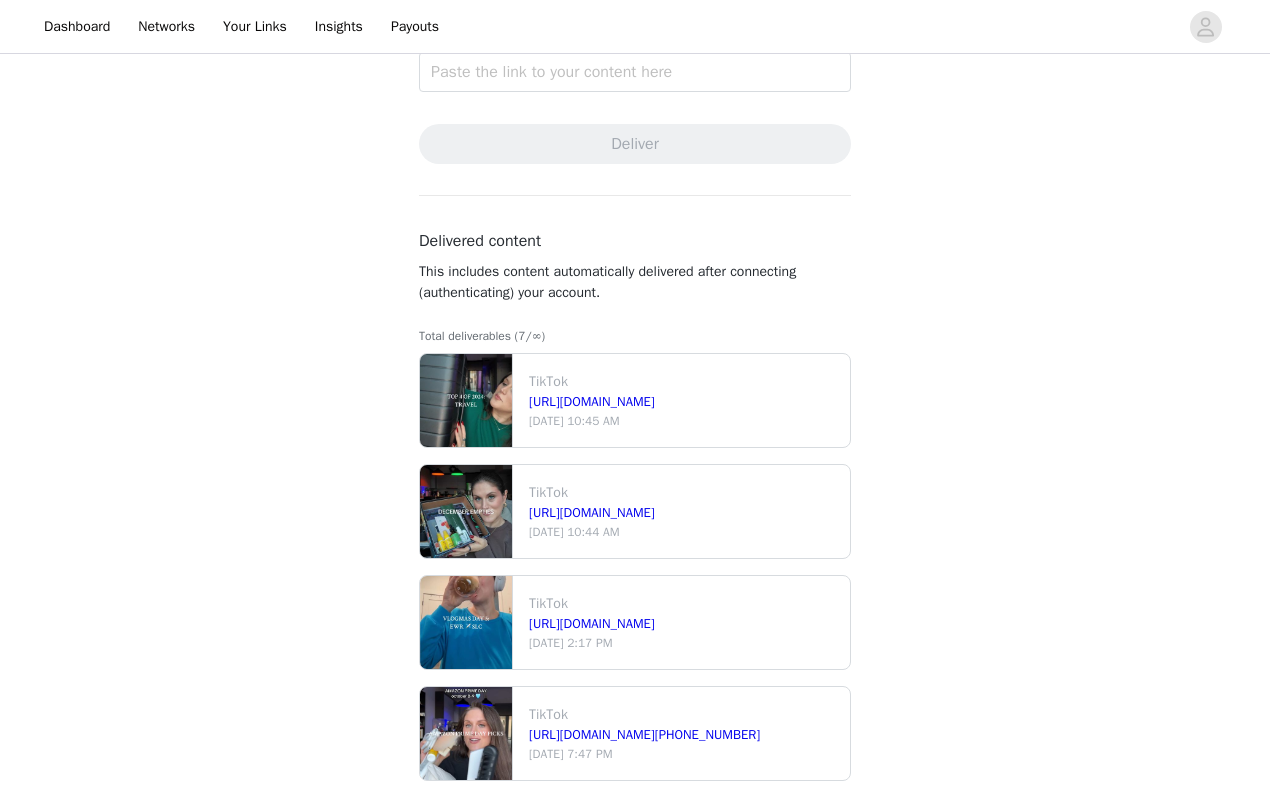 scroll, scrollTop: 158, scrollLeft: 0, axis: vertical 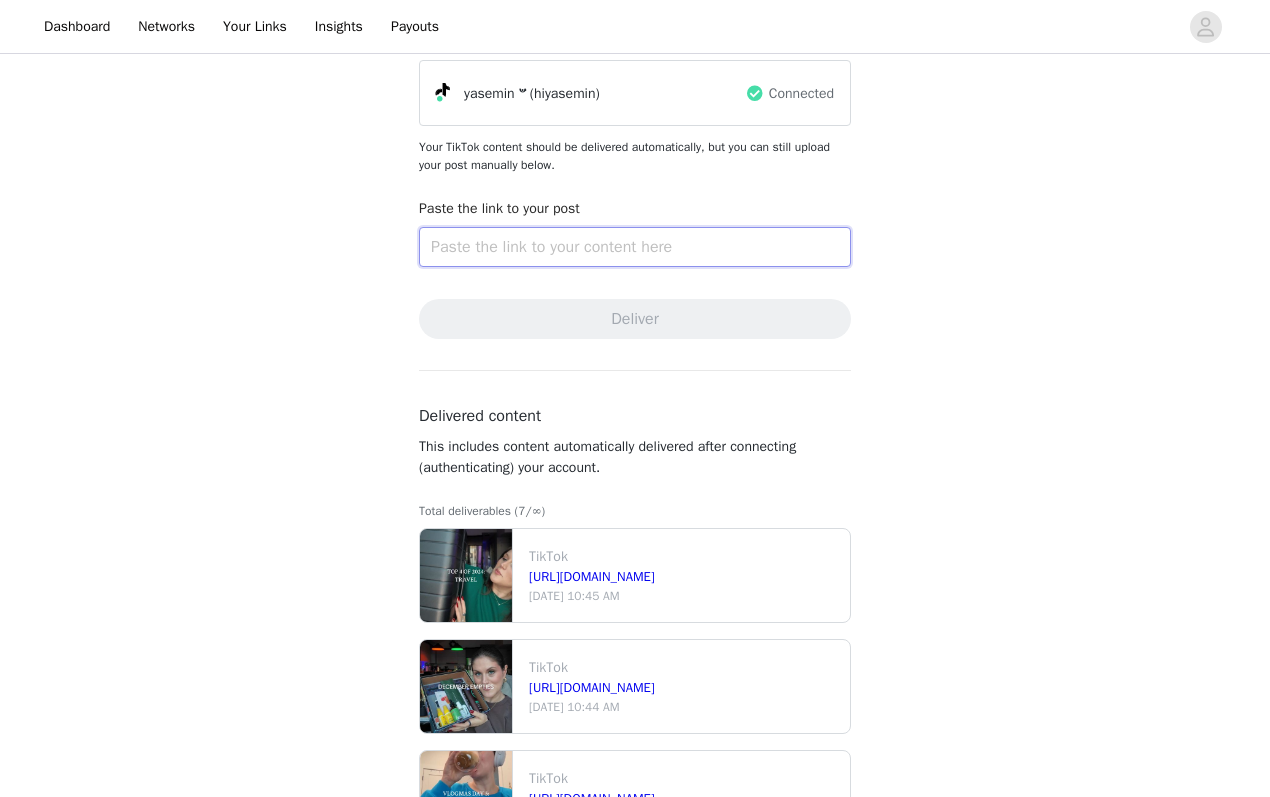 paste on "https://www.tiktok.com/@hiyasemin/video/7523988335832927518?is_from_webapp=1&sender_device=pc&web_id=7519228364507661854" 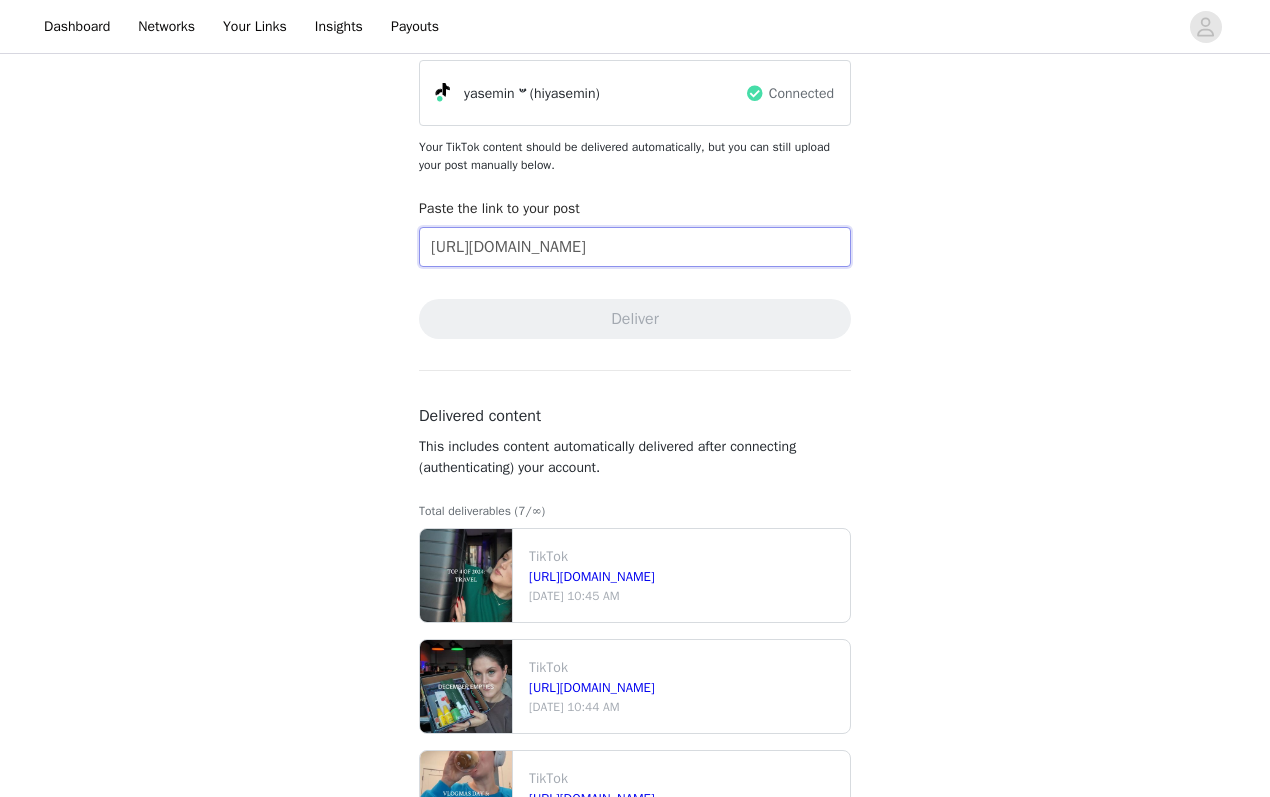 scroll, scrollTop: 0, scrollLeft: 633, axis: horizontal 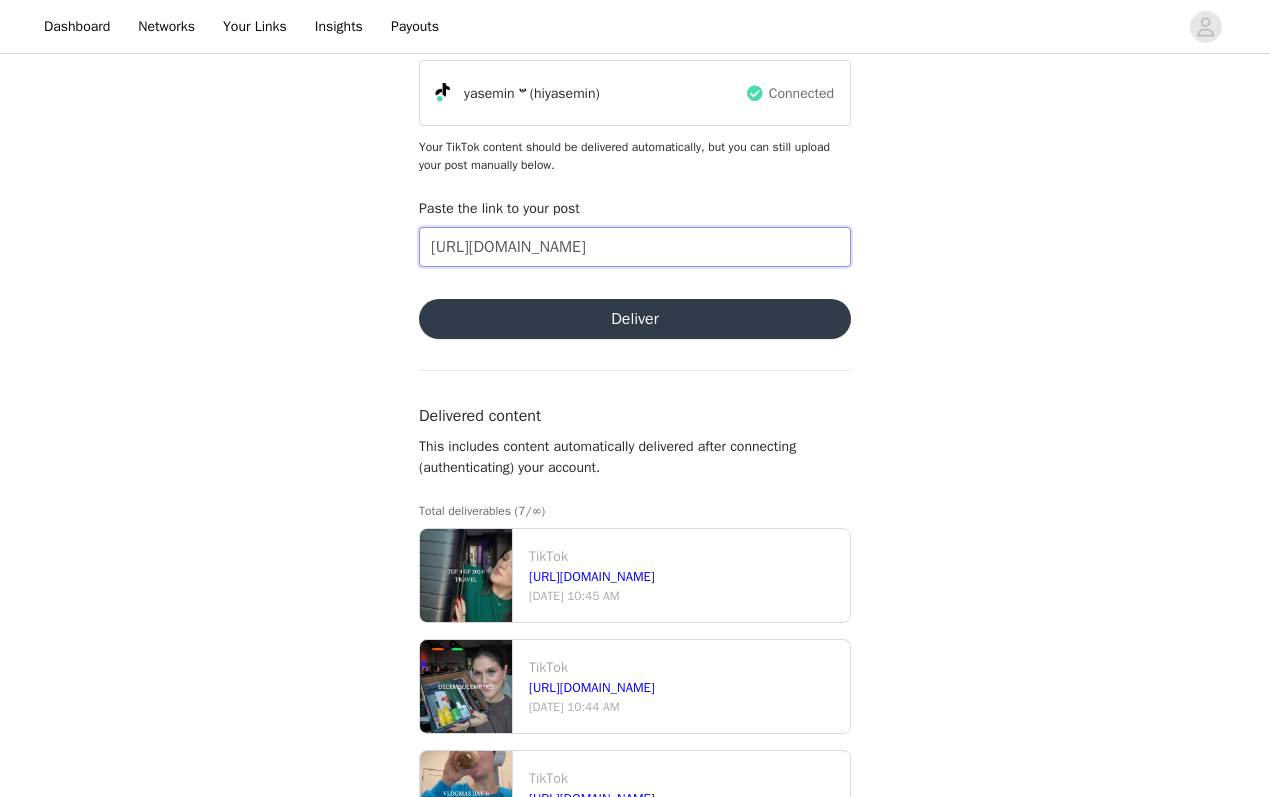 type on "https://www.tiktok.com/@hiyasemin/video/7523988335832927518?is_from_webapp=1&sender_device=pc&web_id=7519228364507661854" 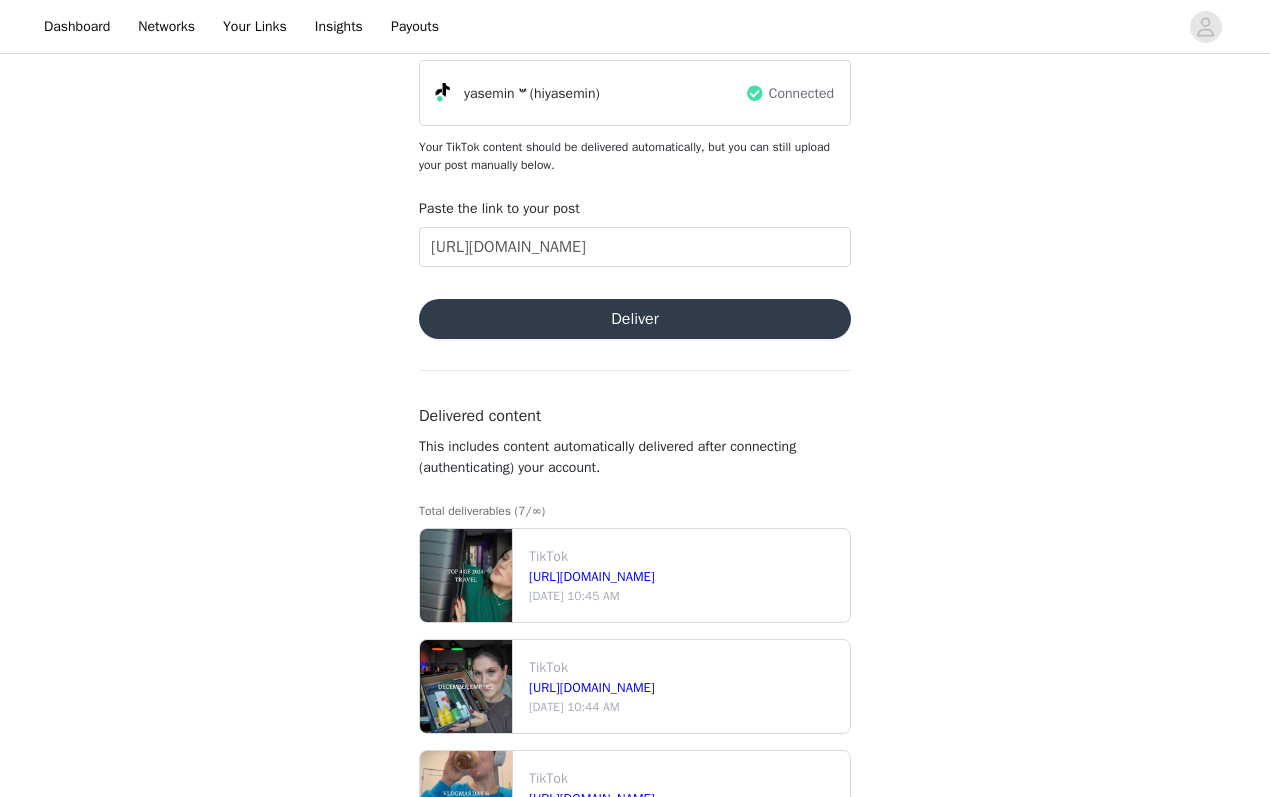 click on "Deliver" at bounding box center [635, 319] 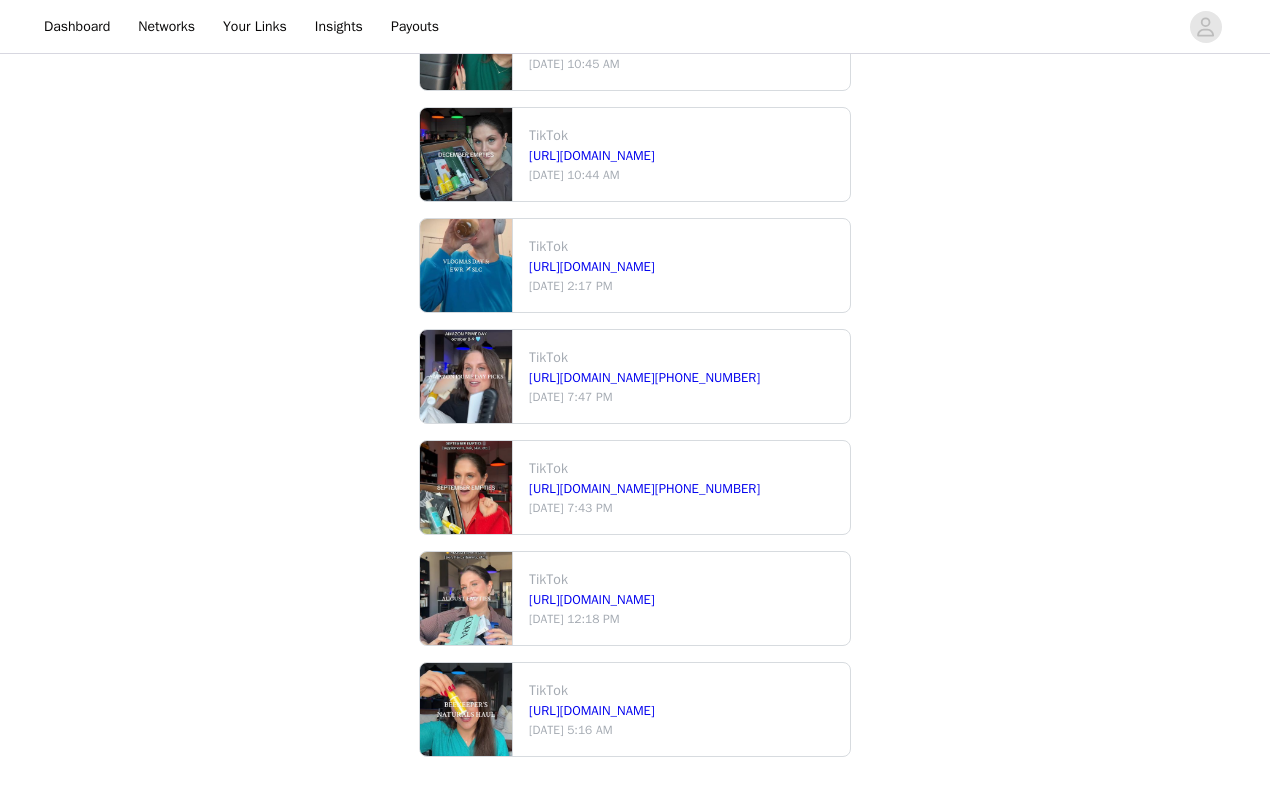 scroll, scrollTop: 335, scrollLeft: 0, axis: vertical 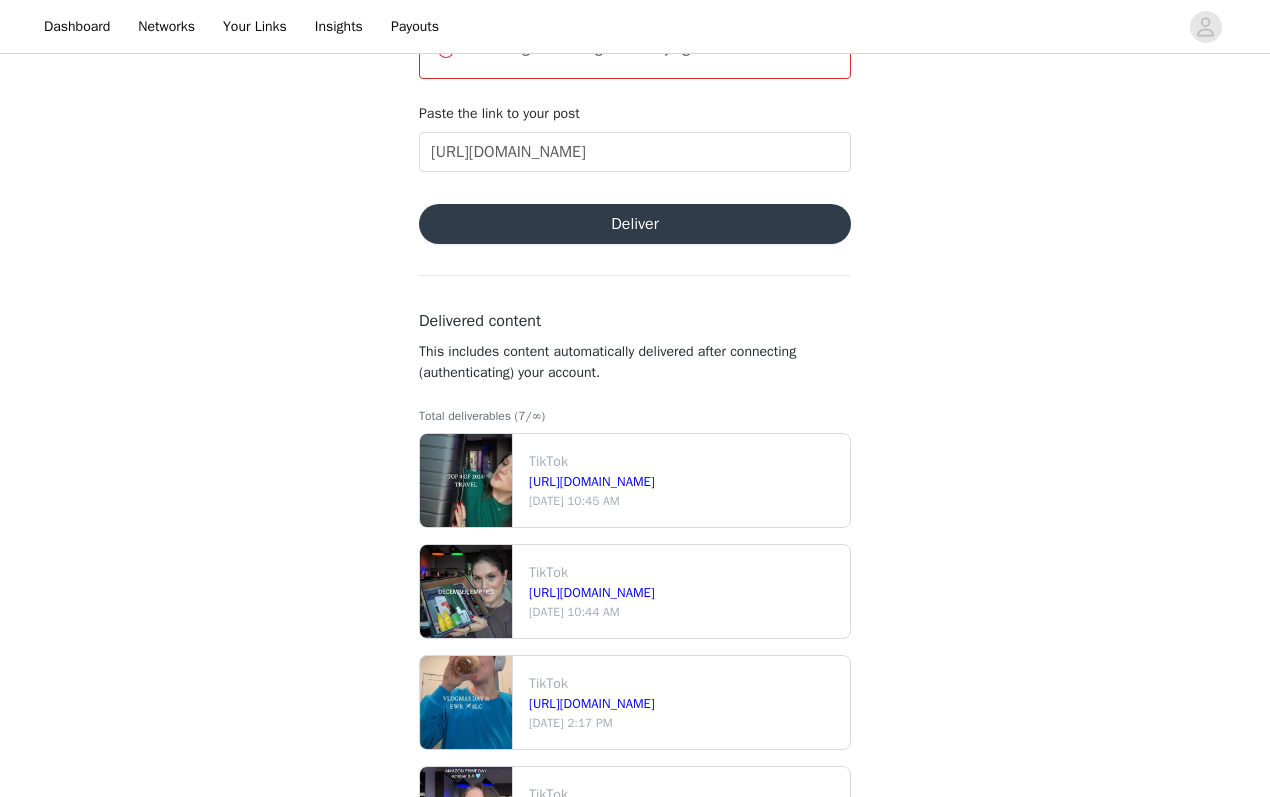 click on "Deliver" at bounding box center [635, 224] 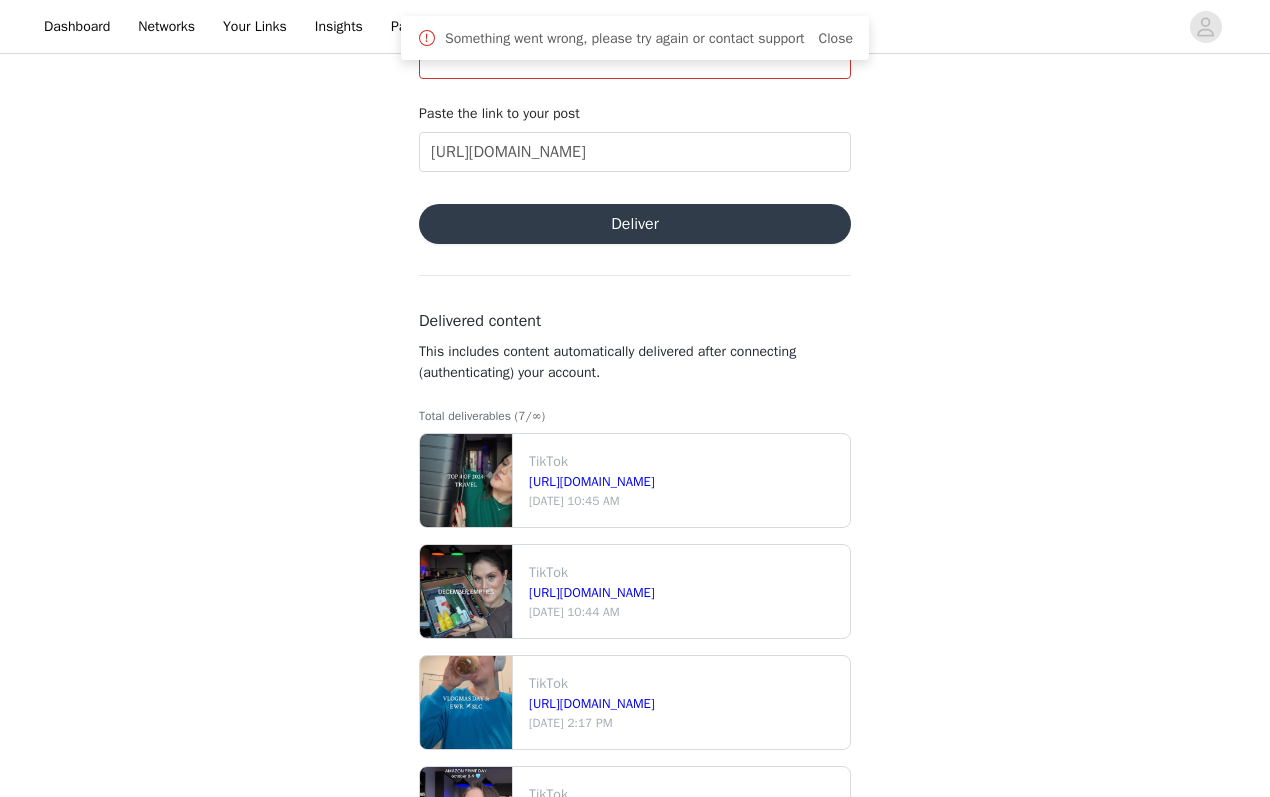 scroll, scrollTop: 140, scrollLeft: 0, axis: vertical 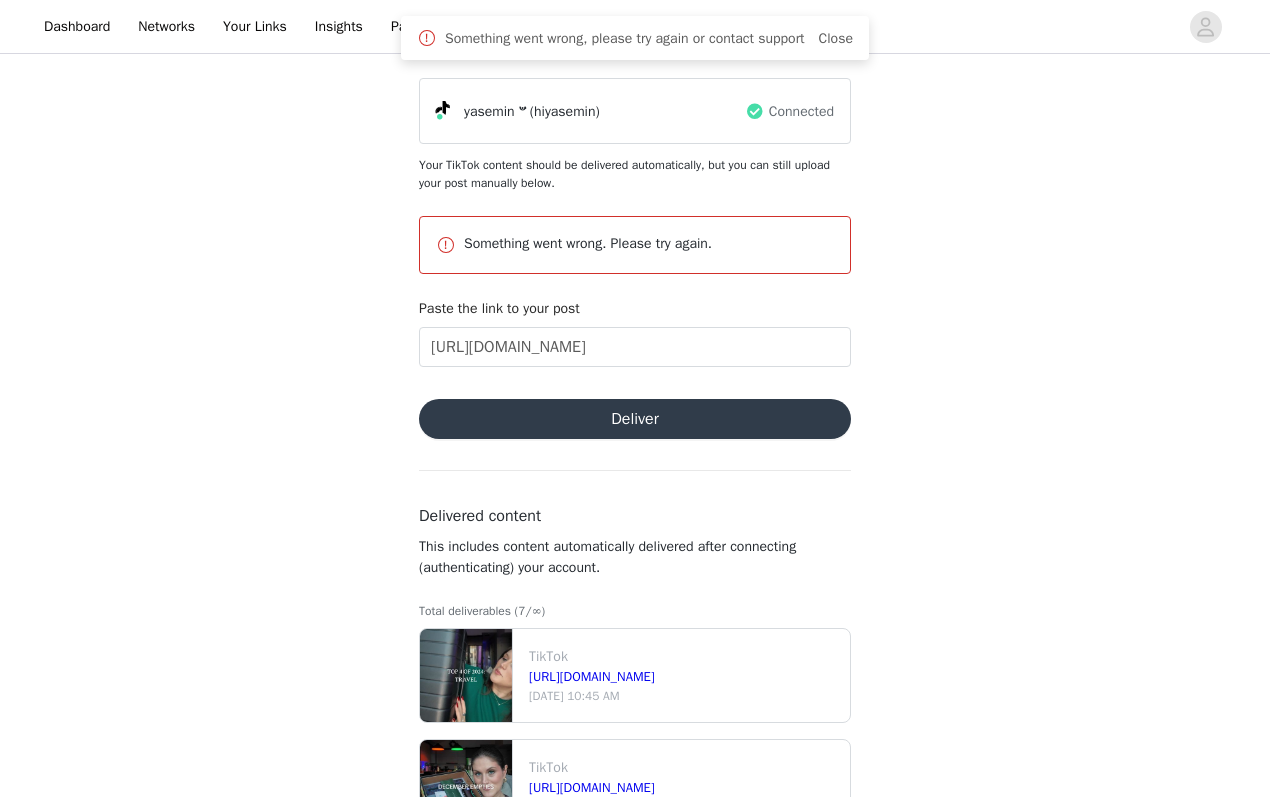 click on "Something went wrong, please try again or contact support" at bounding box center (625, 38) 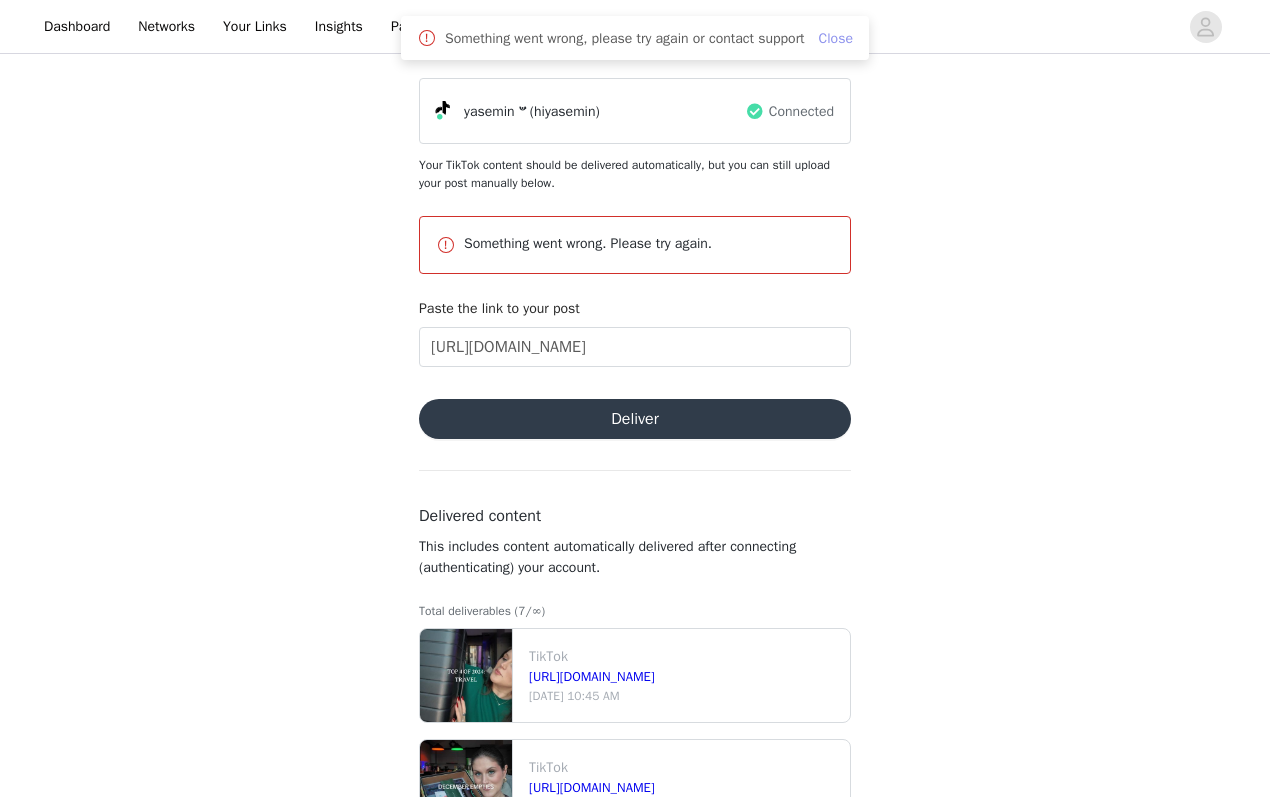 click on "Close" at bounding box center (836, 38) 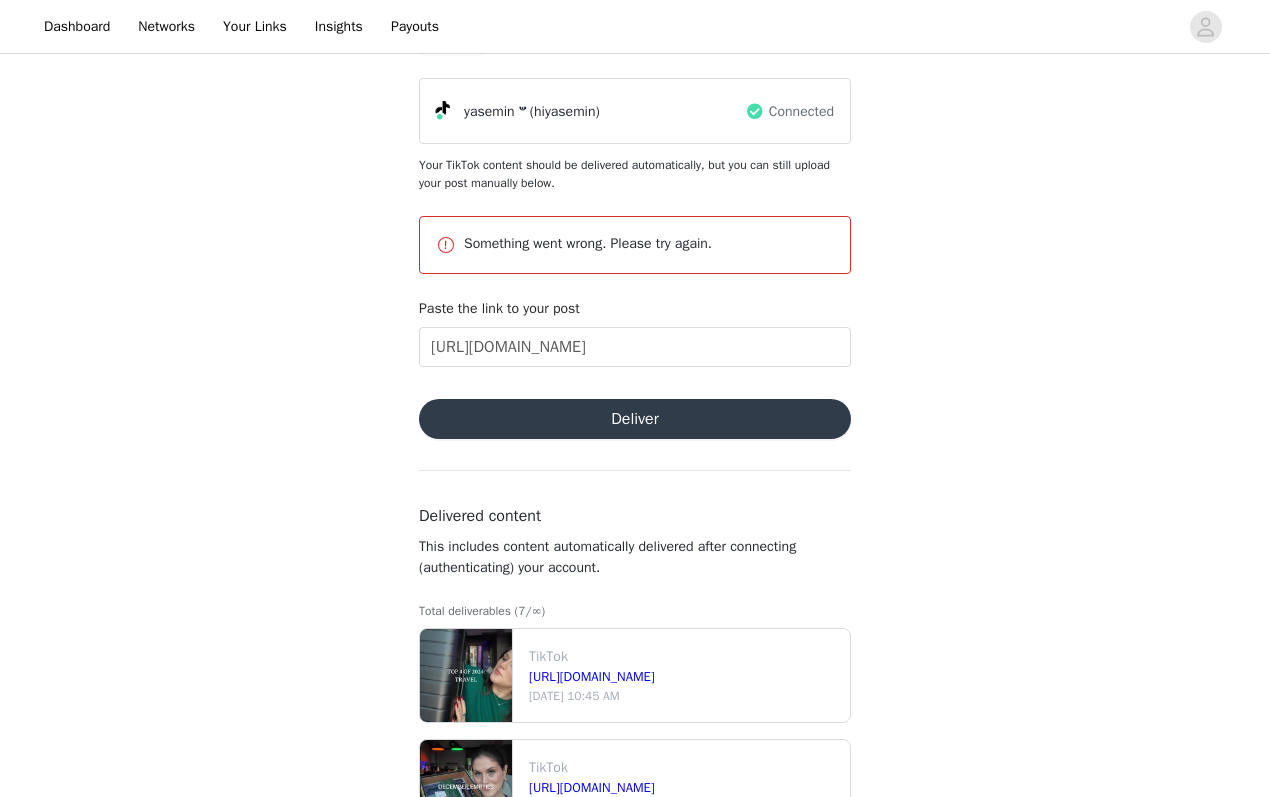 scroll, scrollTop: 0, scrollLeft: 0, axis: both 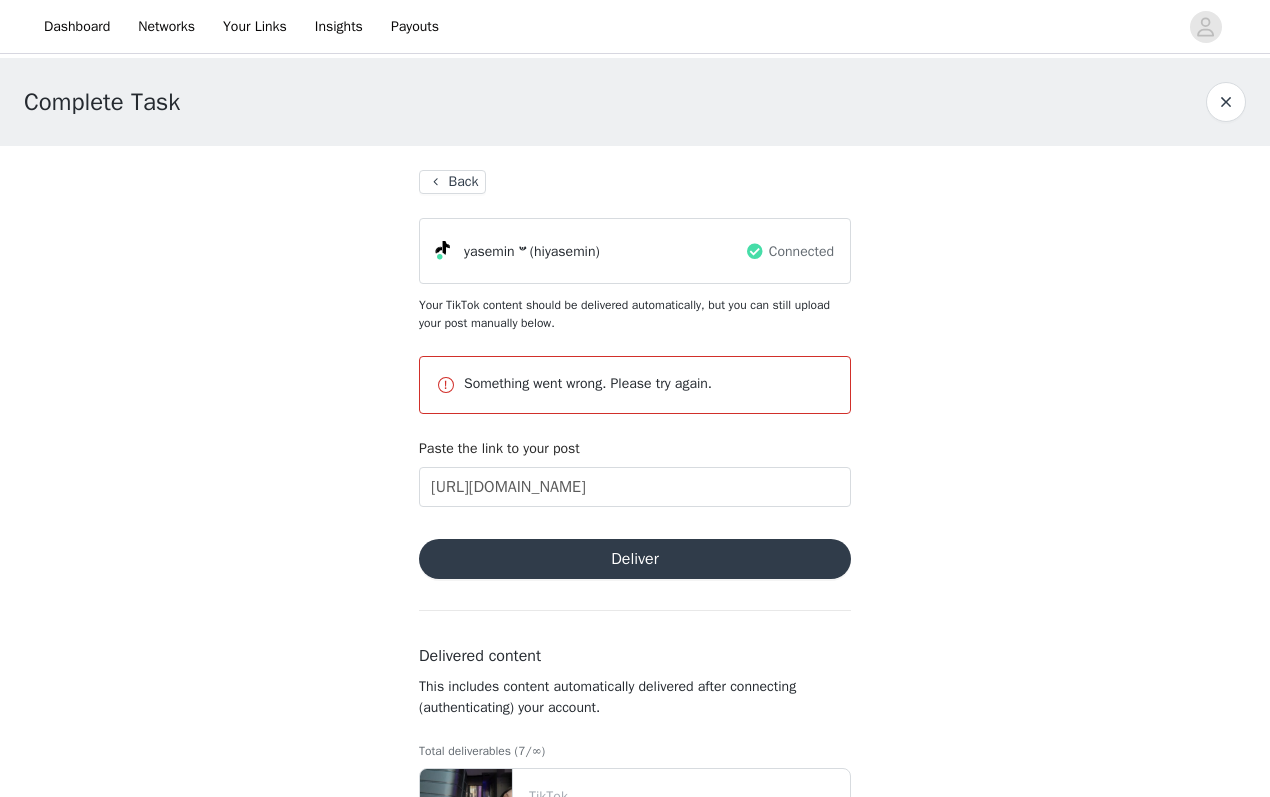 click on "Back" at bounding box center [452, 182] 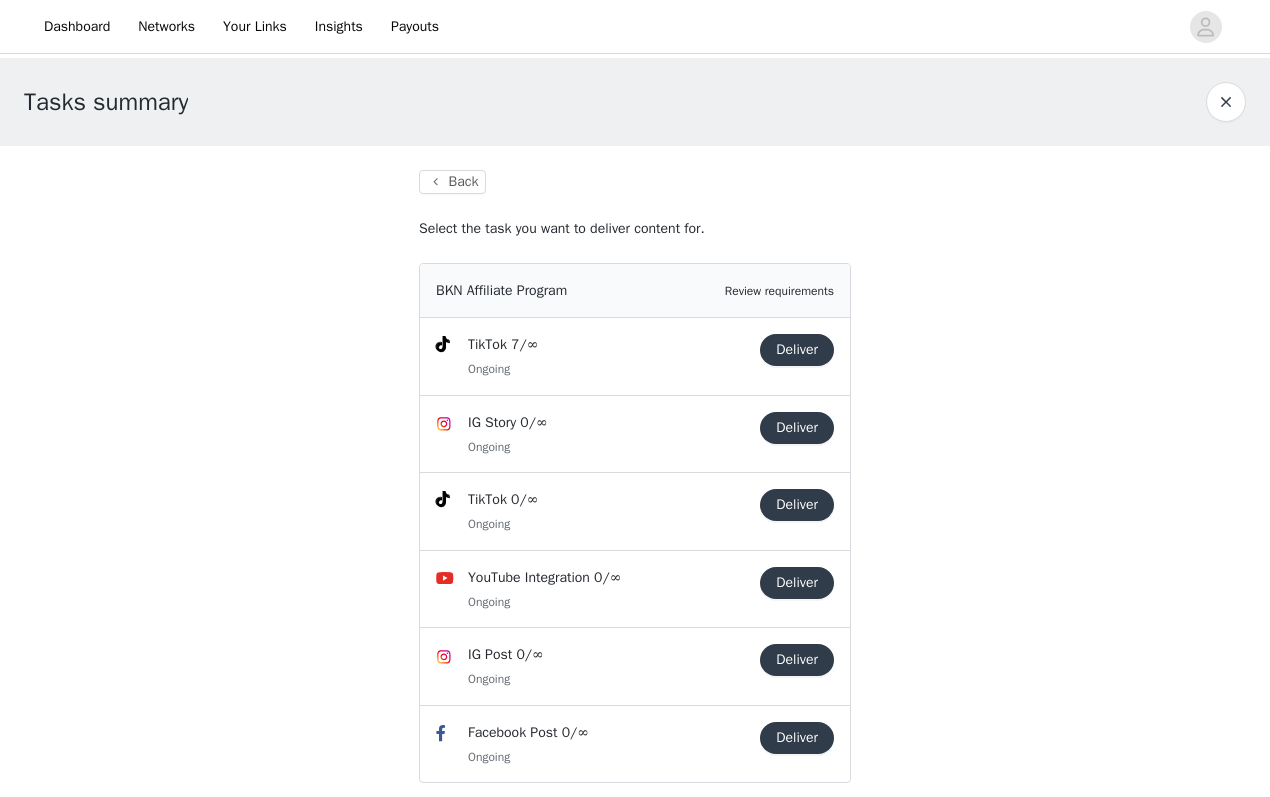 click on "Deliver" at bounding box center (797, 350) 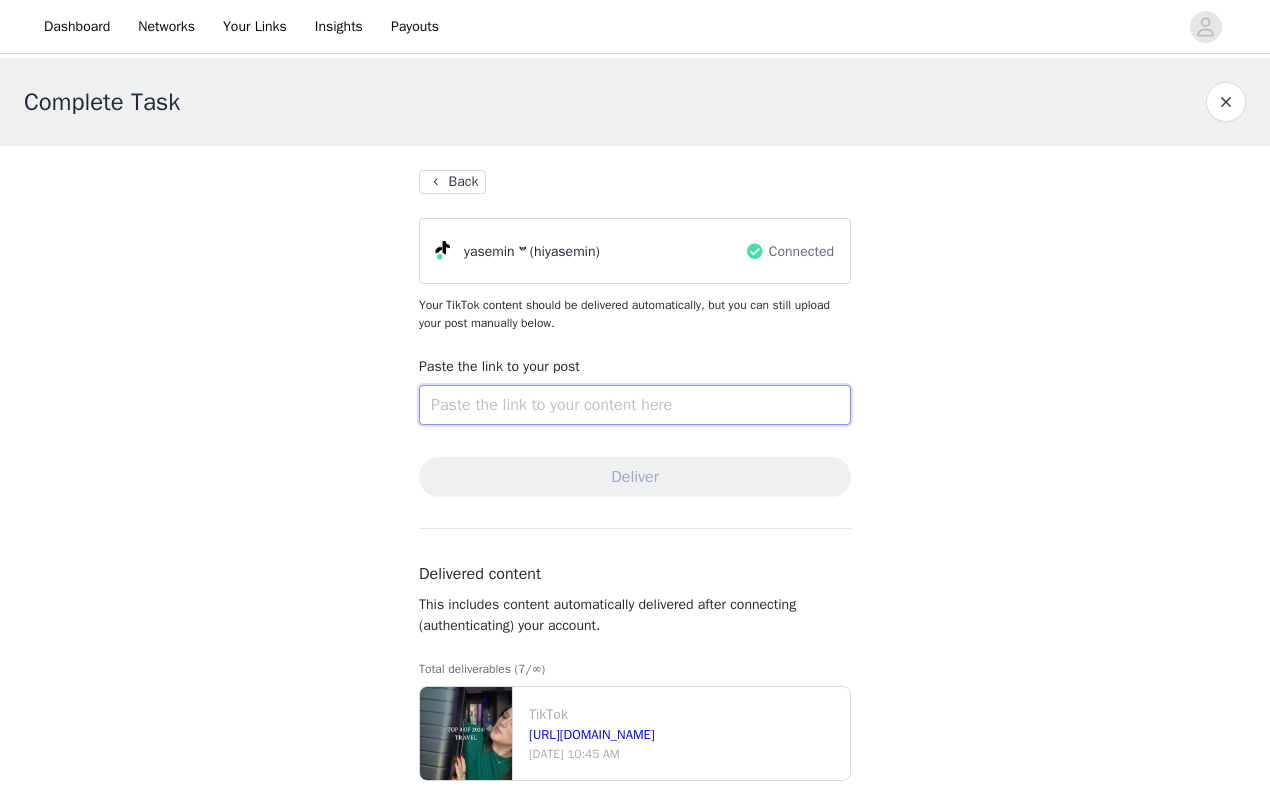 paste on "https://www.tiktok.com/@hiyasemin/video/7523988335832927518?is_from_webapp=1&sender_device=pc&web_id=7519228364507661854" 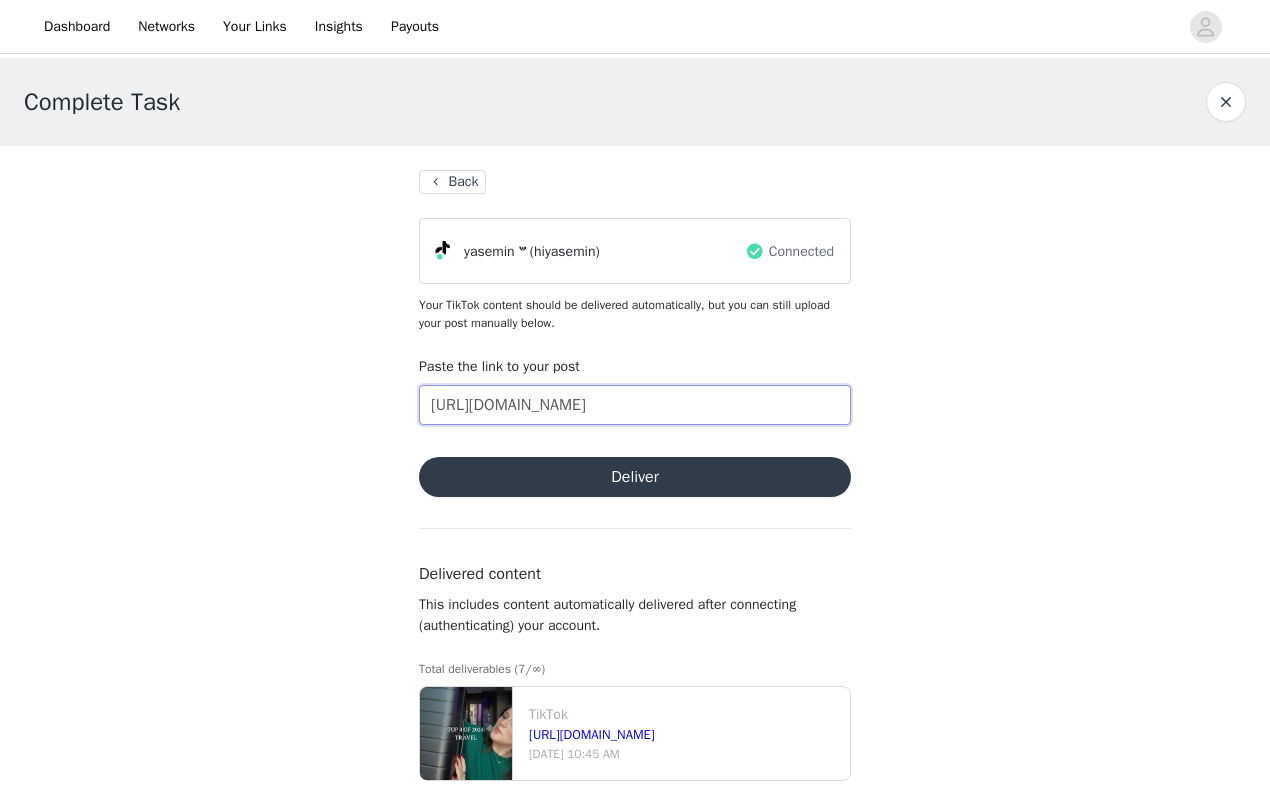 scroll, scrollTop: 0, scrollLeft: 633, axis: horizontal 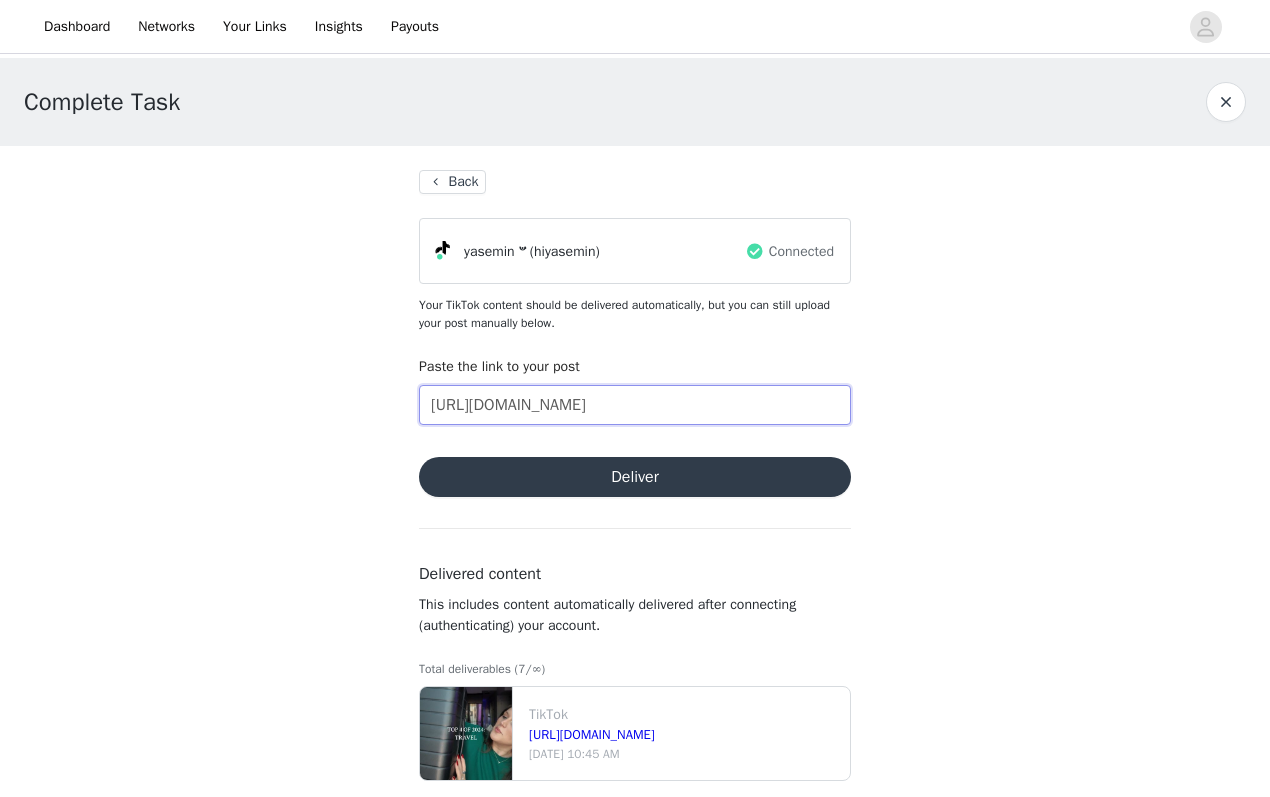click on "https://www.tiktok.com/@hiyasemin/video/7523988335832927518?is_from_webapp=1&sender_device=pc&web_id=7519228364507661854" at bounding box center [635, 405] 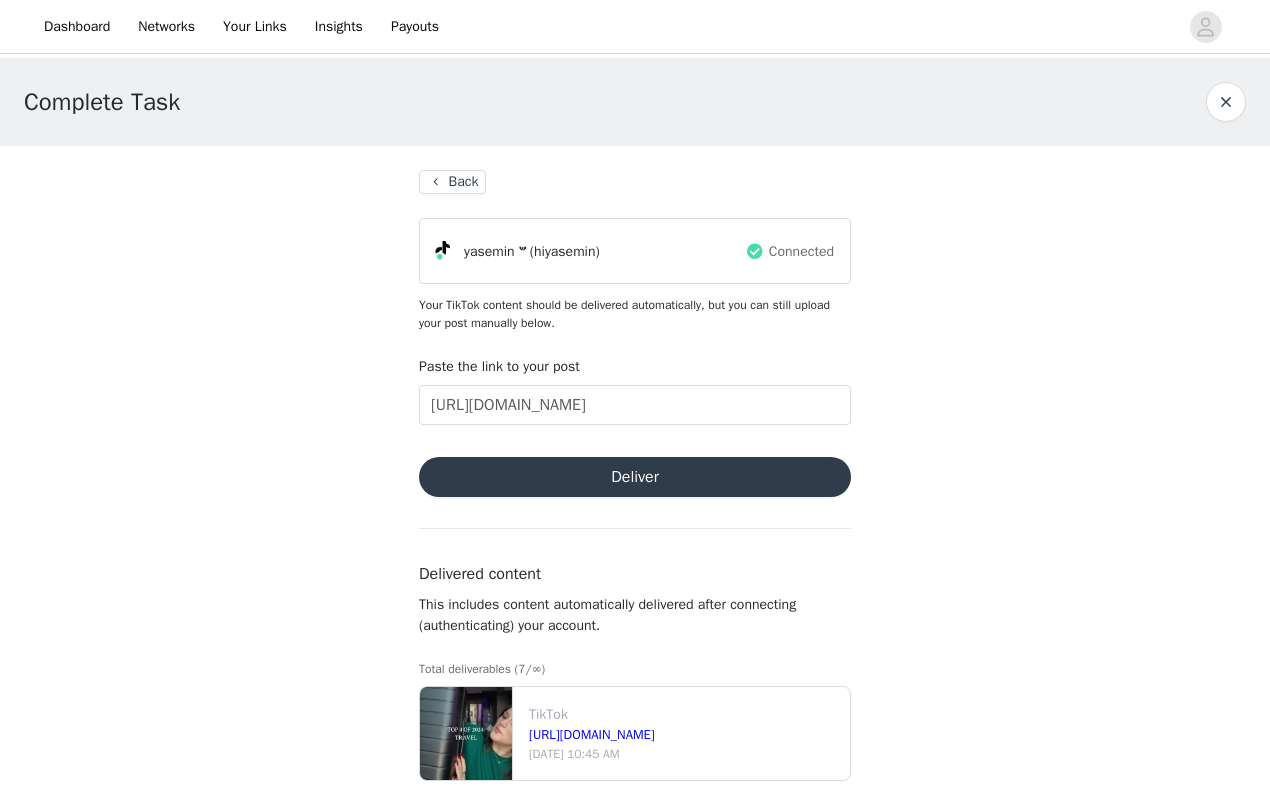 click on "Deliver" at bounding box center (635, 477) 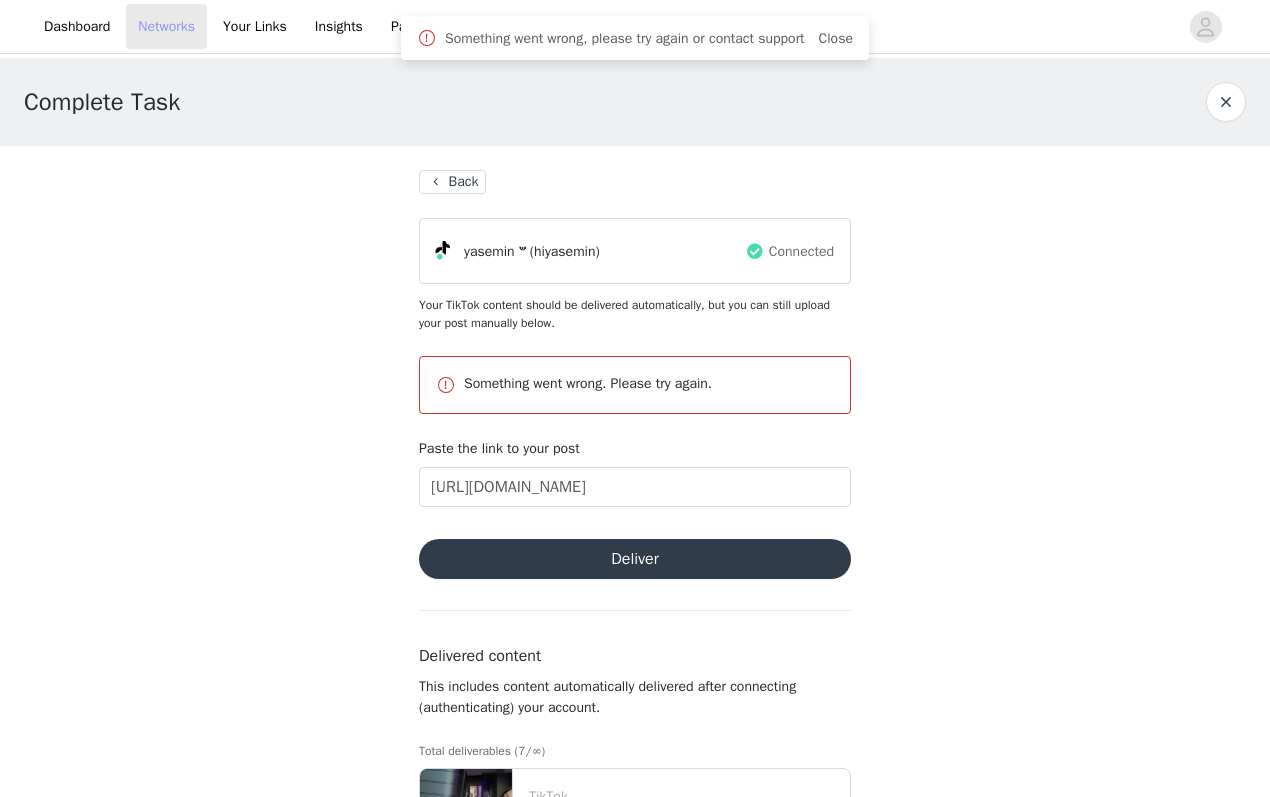 click on "Networks" at bounding box center (166, 26) 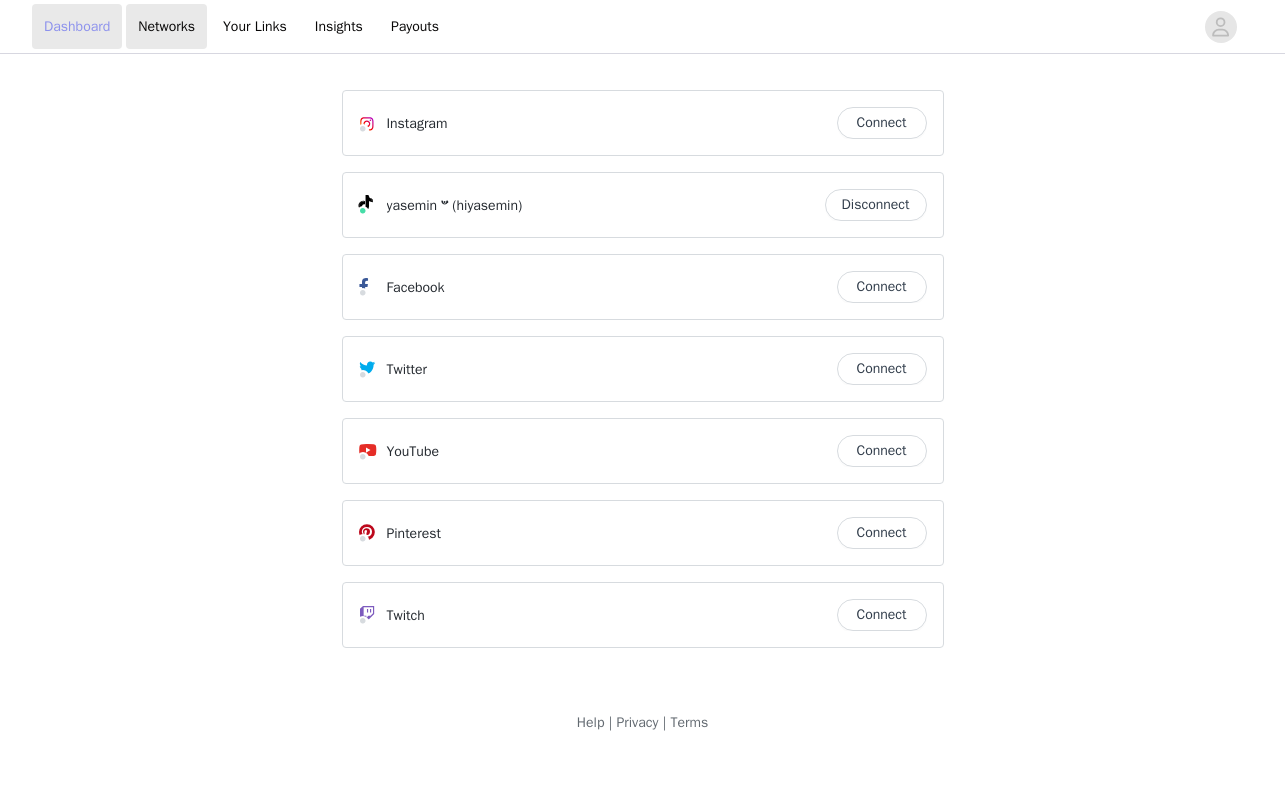 click on "Dashboard" at bounding box center (77, 26) 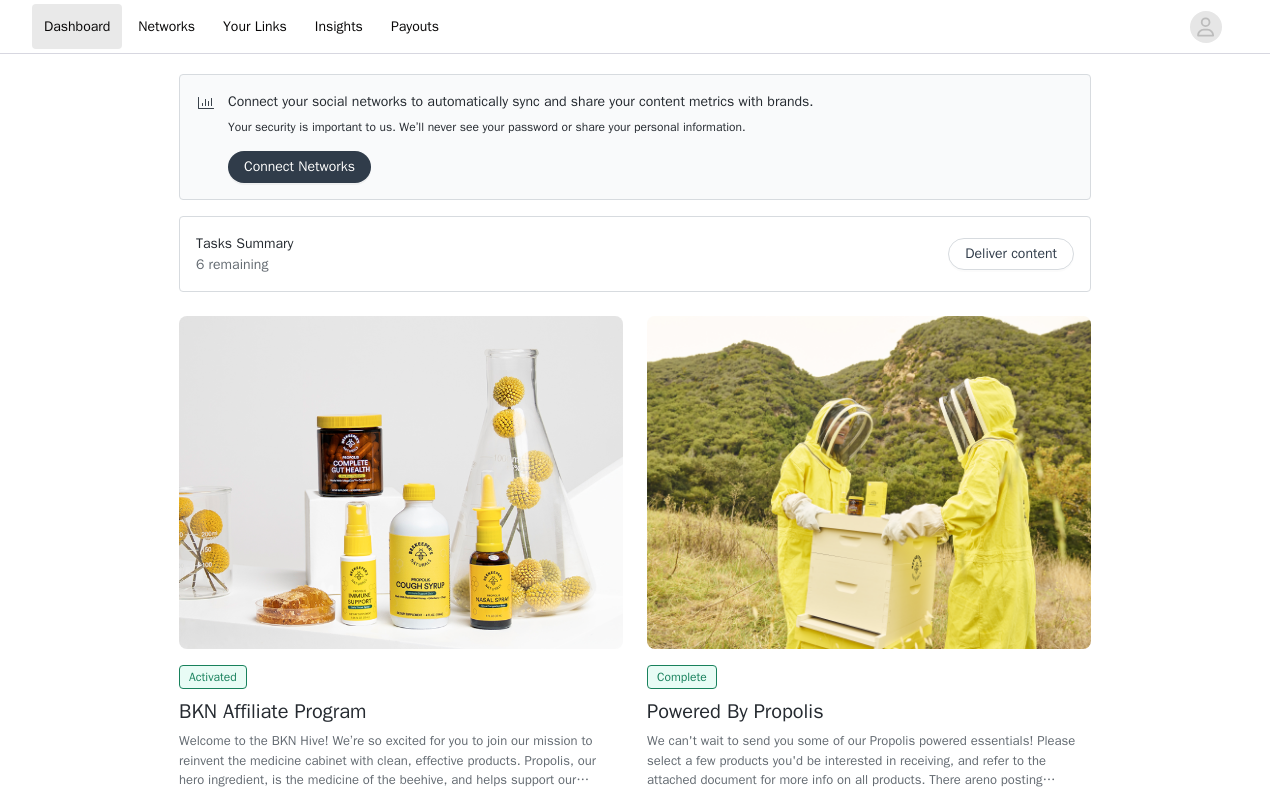 click on "Connect Networks" at bounding box center [299, 167] 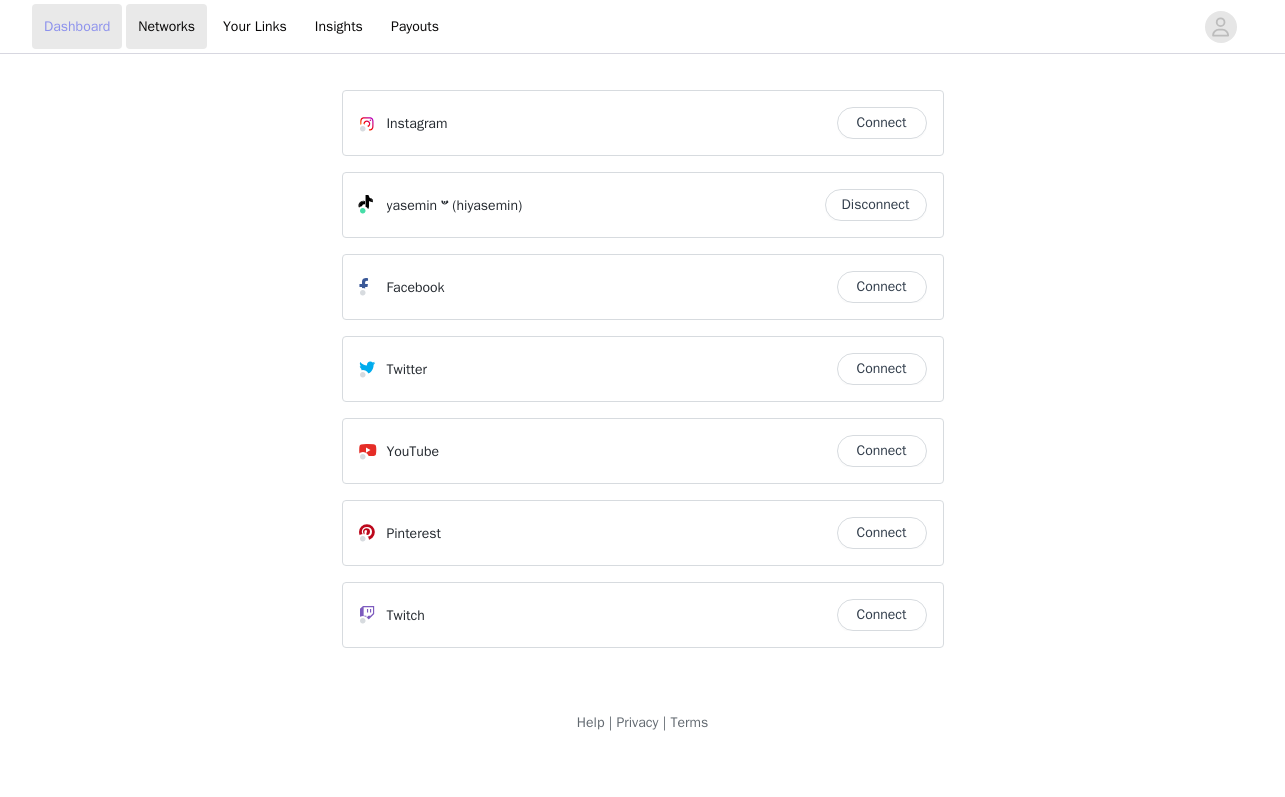 click on "Dashboard" at bounding box center (77, 26) 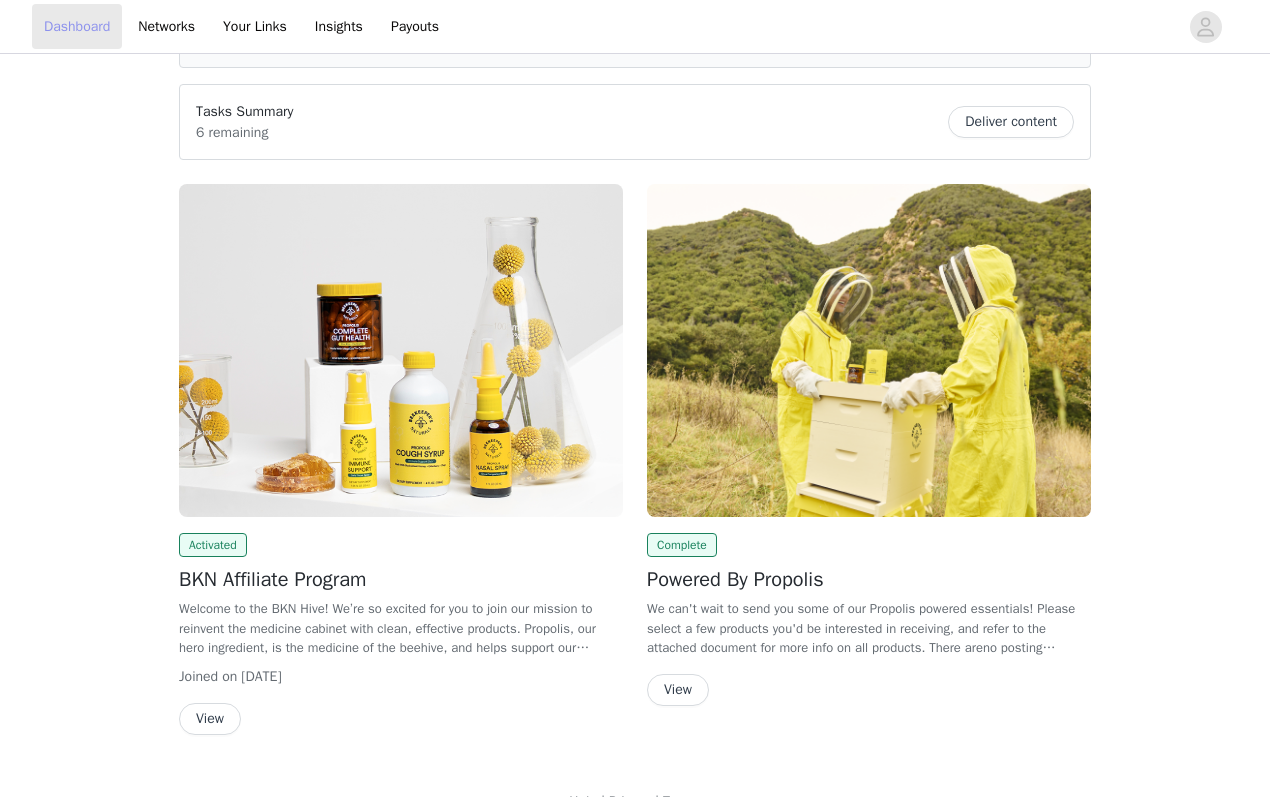scroll, scrollTop: 170, scrollLeft: 0, axis: vertical 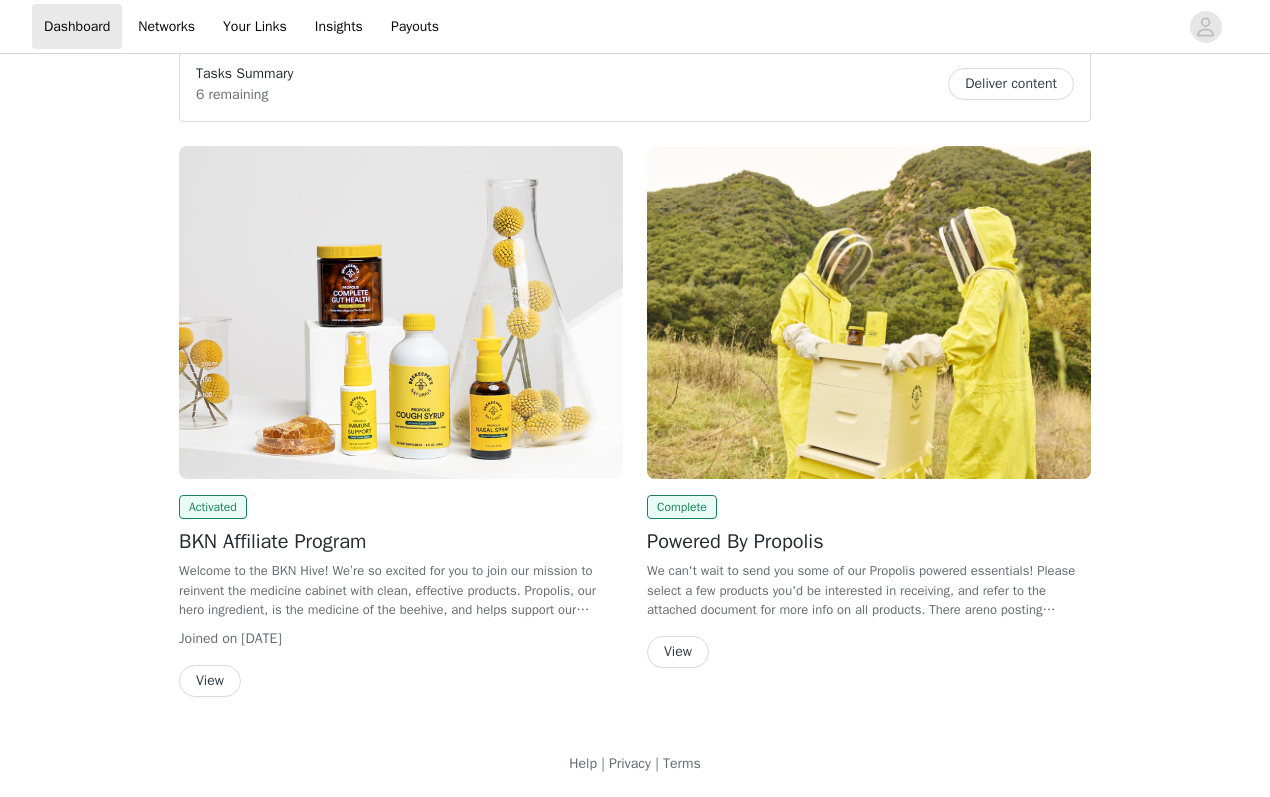 click on "View" at bounding box center (678, 652) 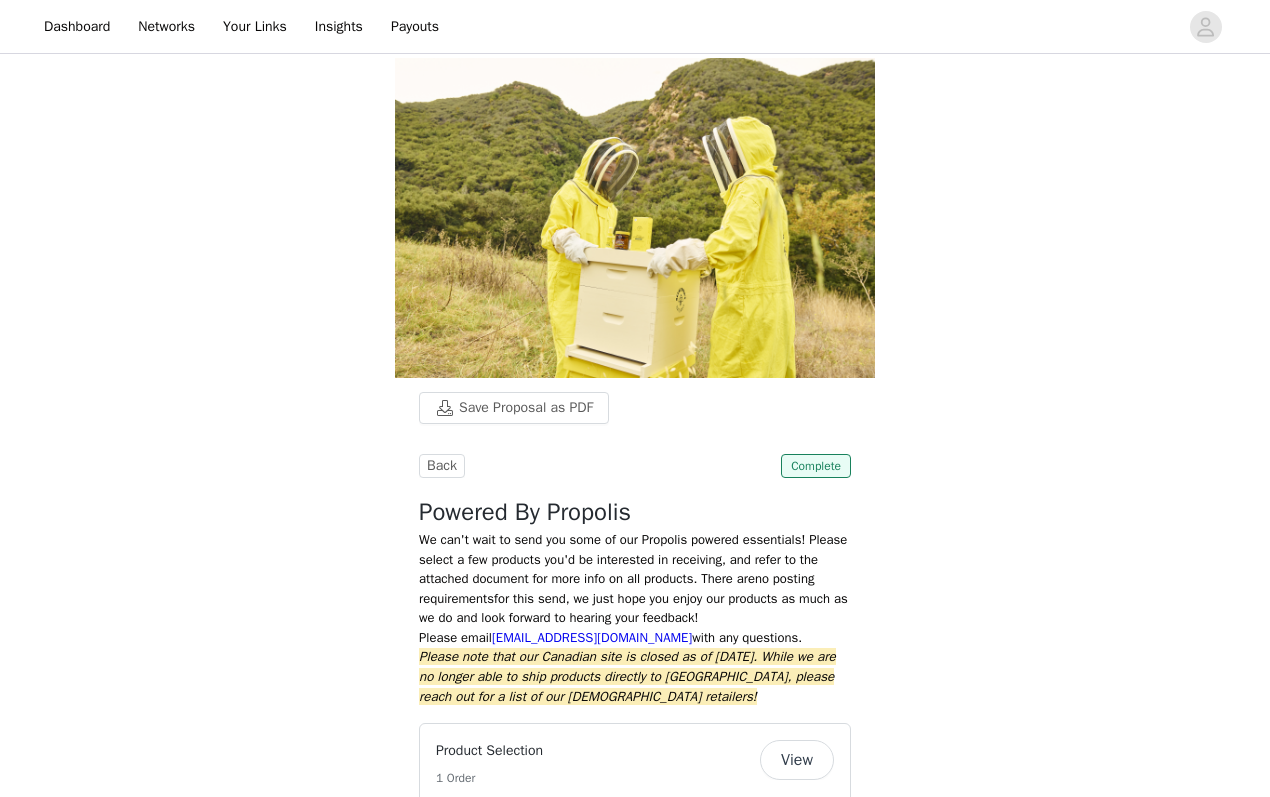 scroll, scrollTop: 302, scrollLeft: 0, axis: vertical 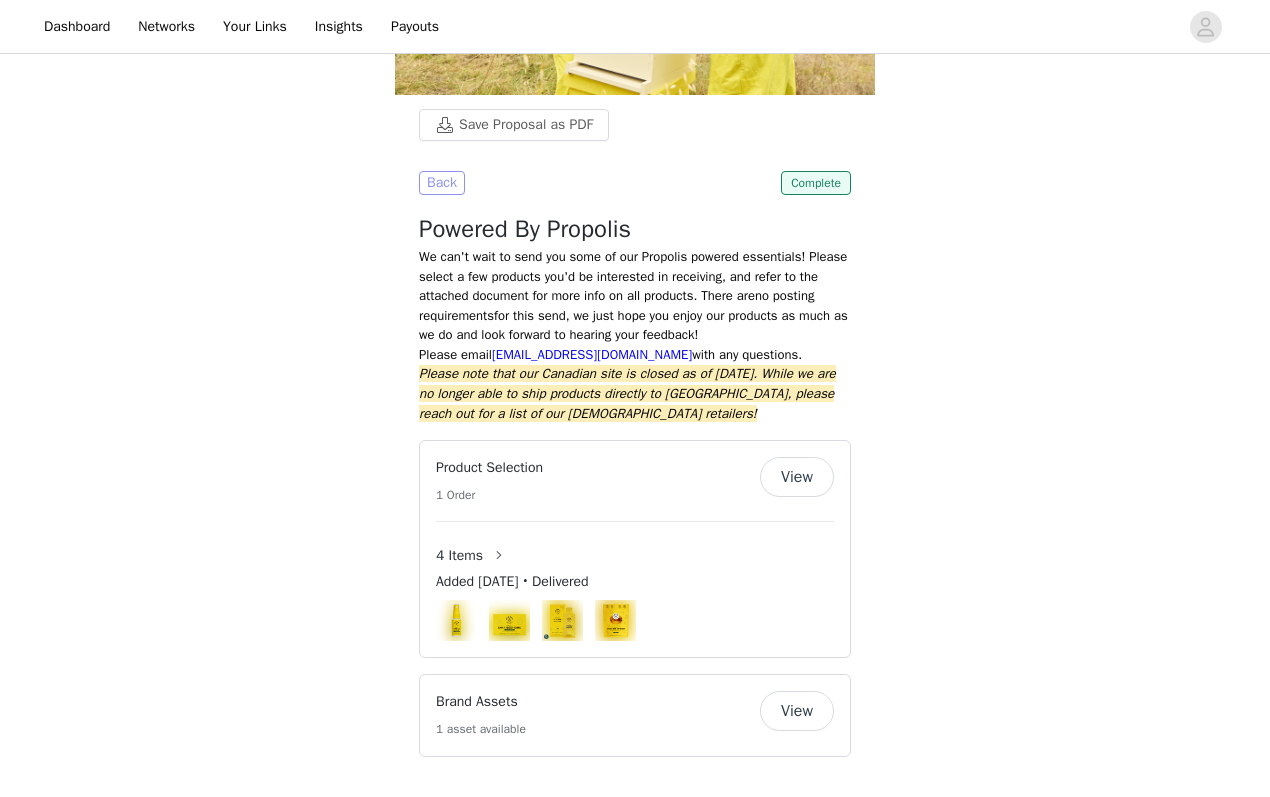 click on "Back" at bounding box center [442, 183] 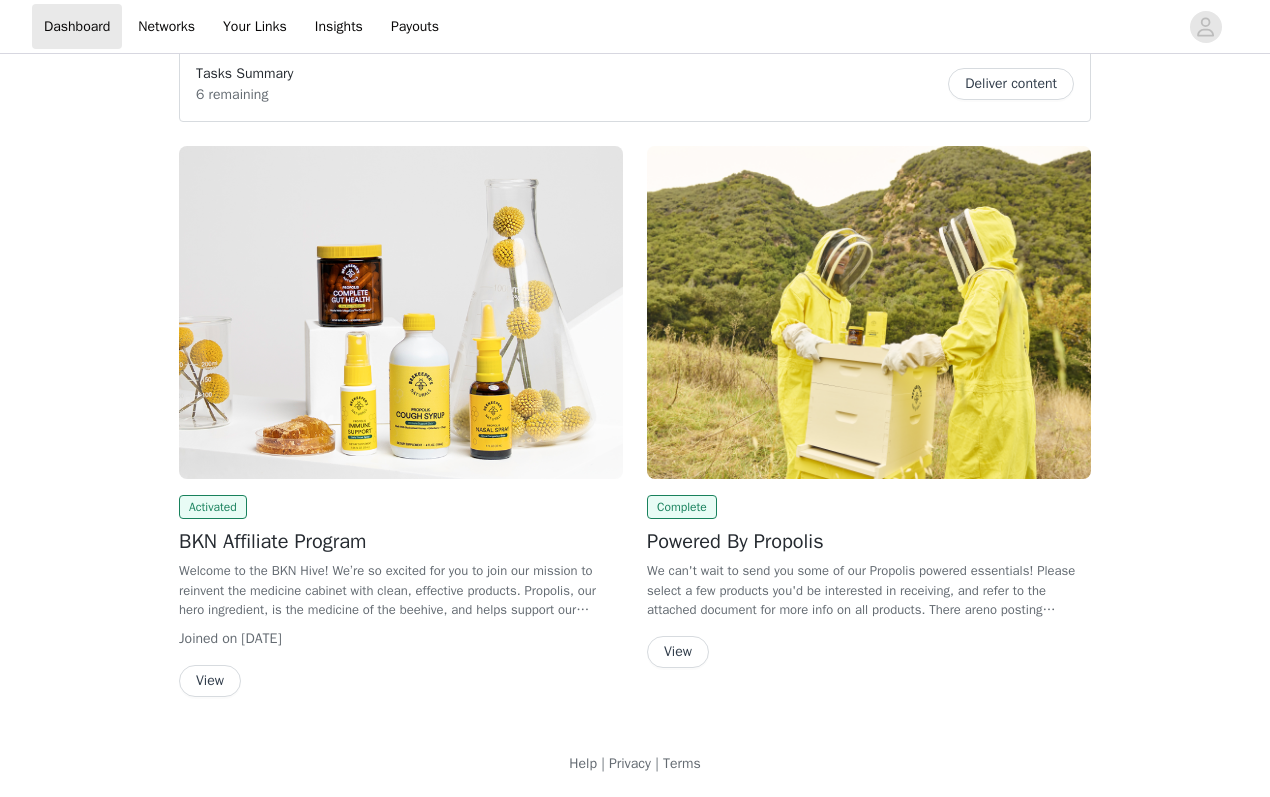 scroll, scrollTop: 170, scrollLeft: 0, axis: vertical 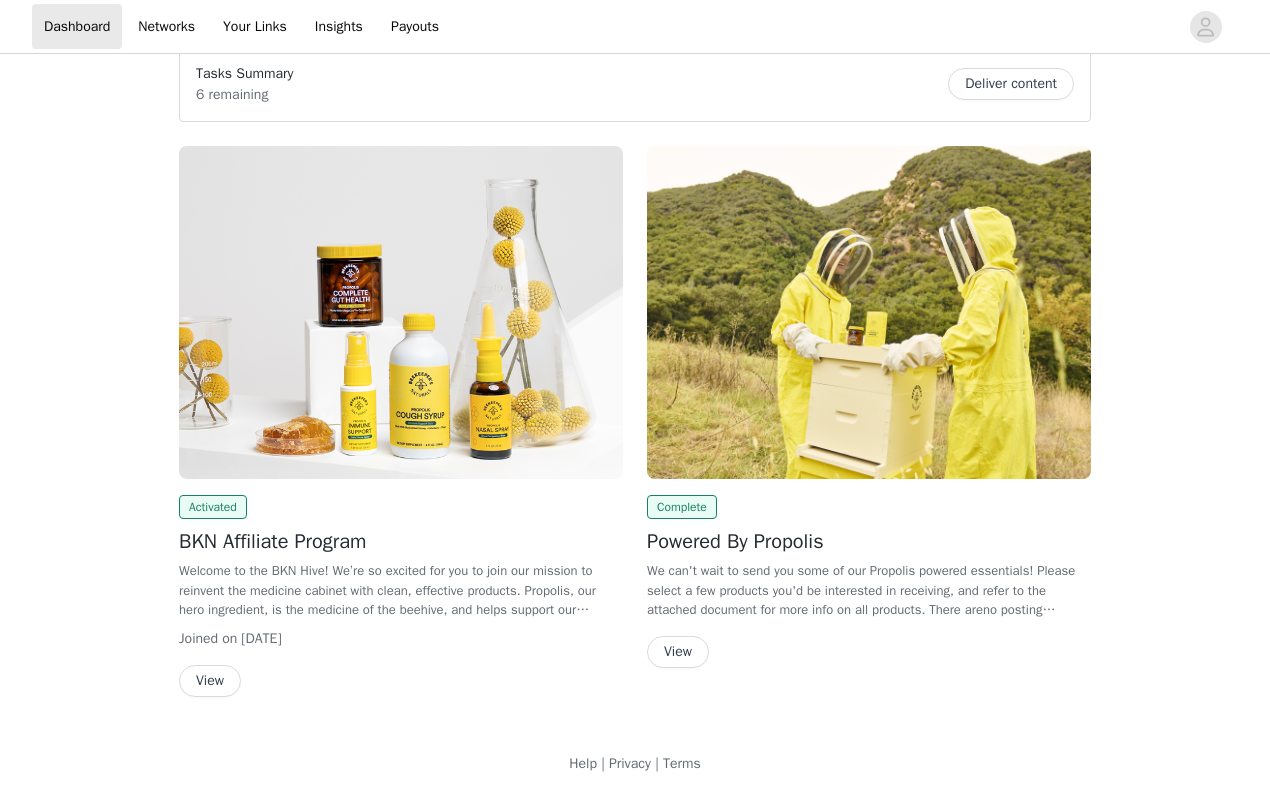 click at bounding box center (401, 312) 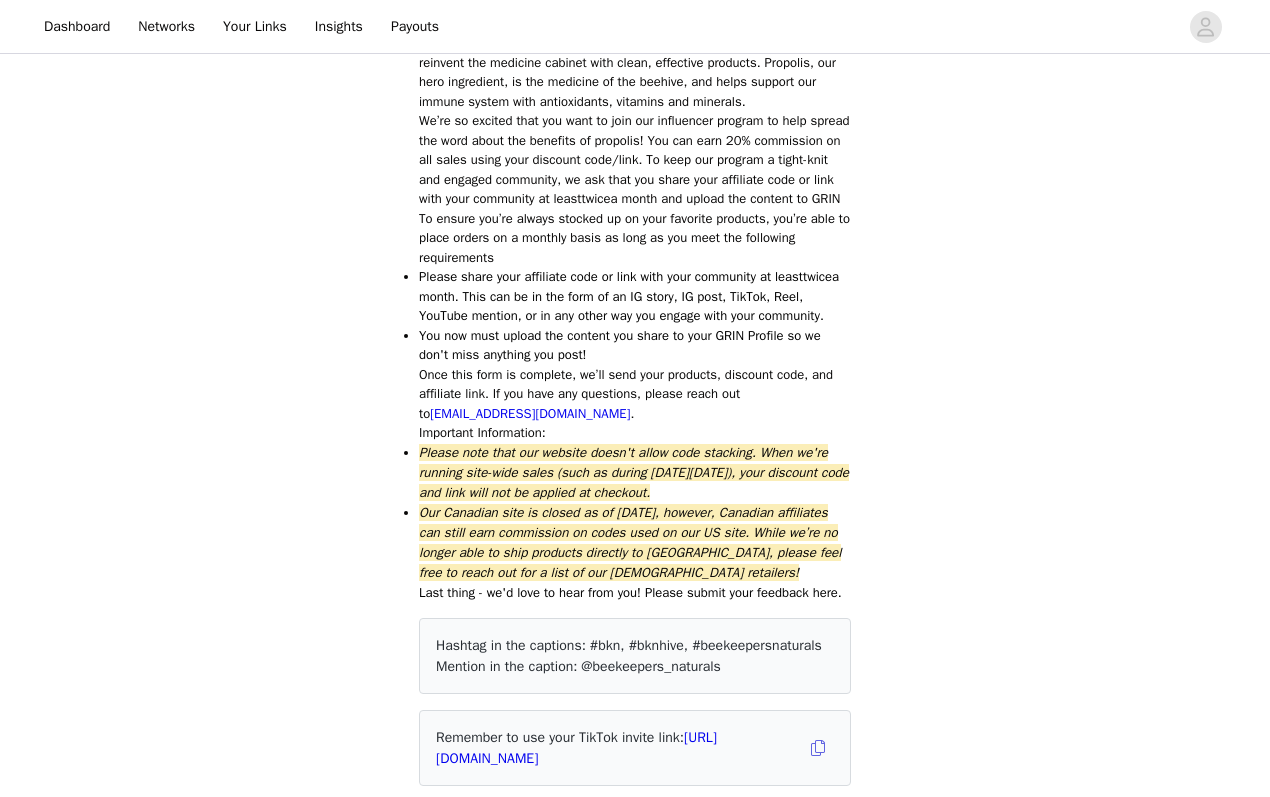 scroll, scrollTop: 540, scrollLeft: 0, axis: vertical 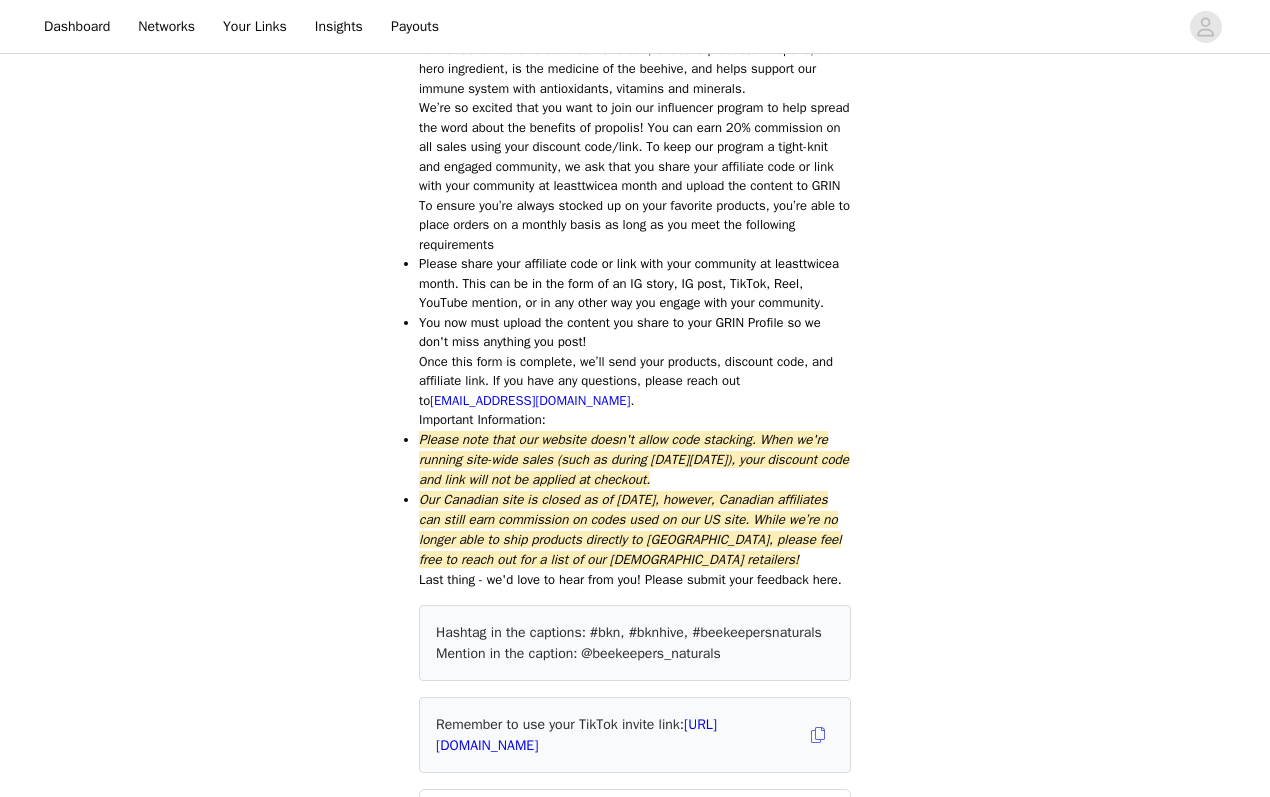 drag, startPoint x: 419, startPoint y: 475, endPoint x: 893, endPoint y: 512, distance: 475.4419 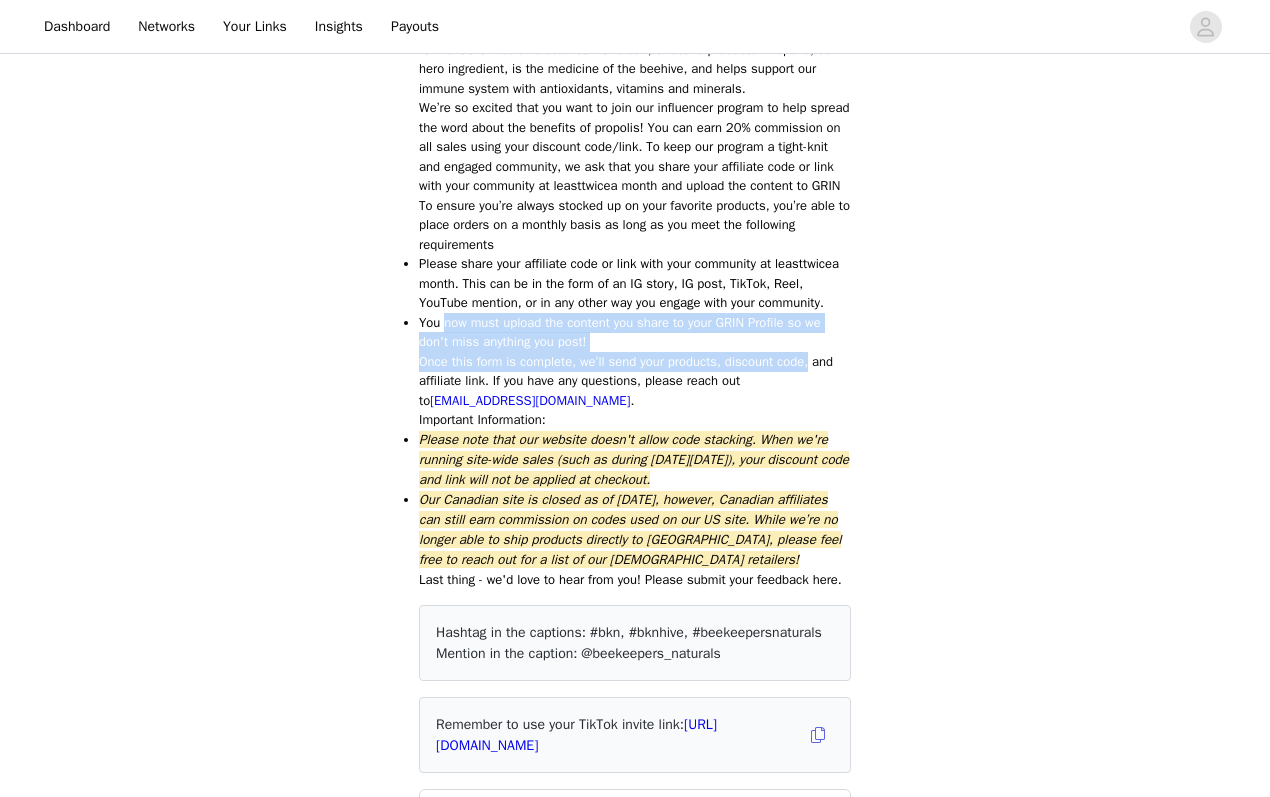 drag, startPoint x: 443, startPoint y: 354, endPoint x: 851, endPoint y: 394, distance: 409.9561 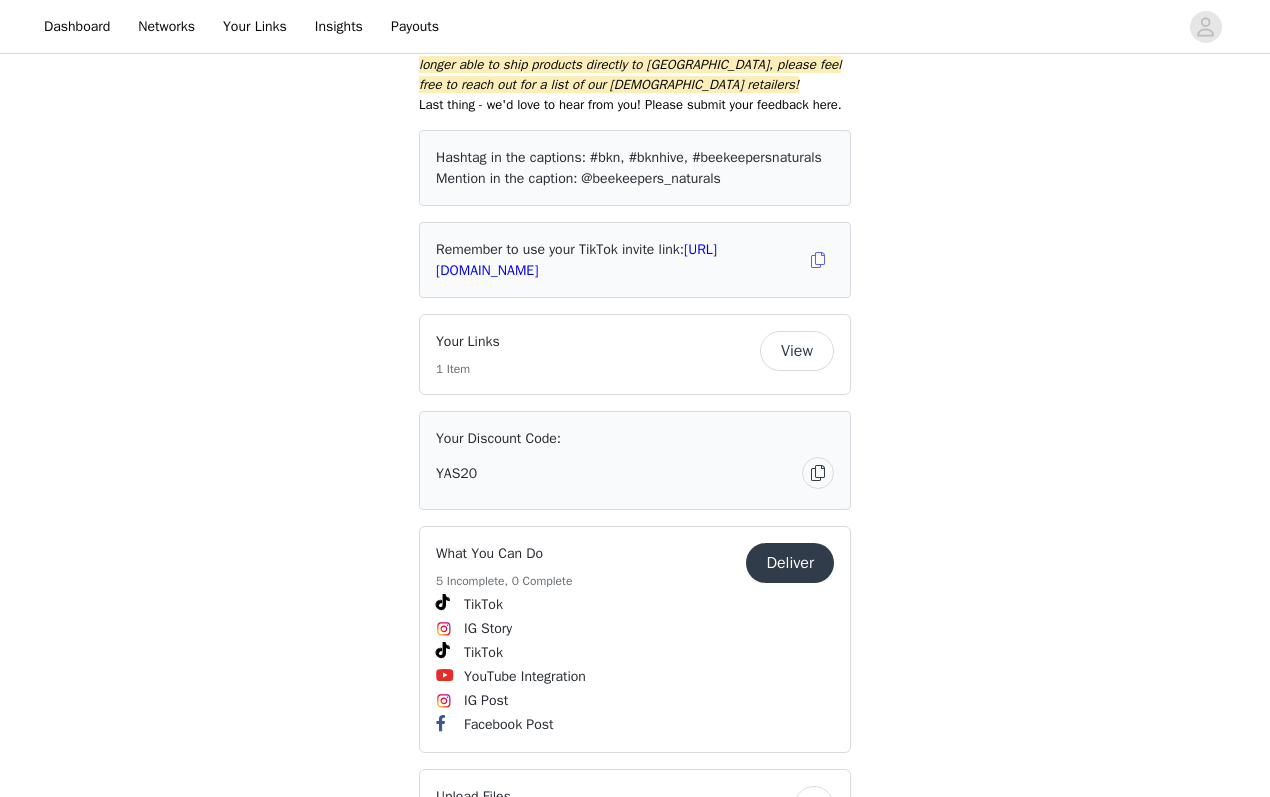 scroll, scrollTop: 1248, scrollLeft: 0, axis: vertical 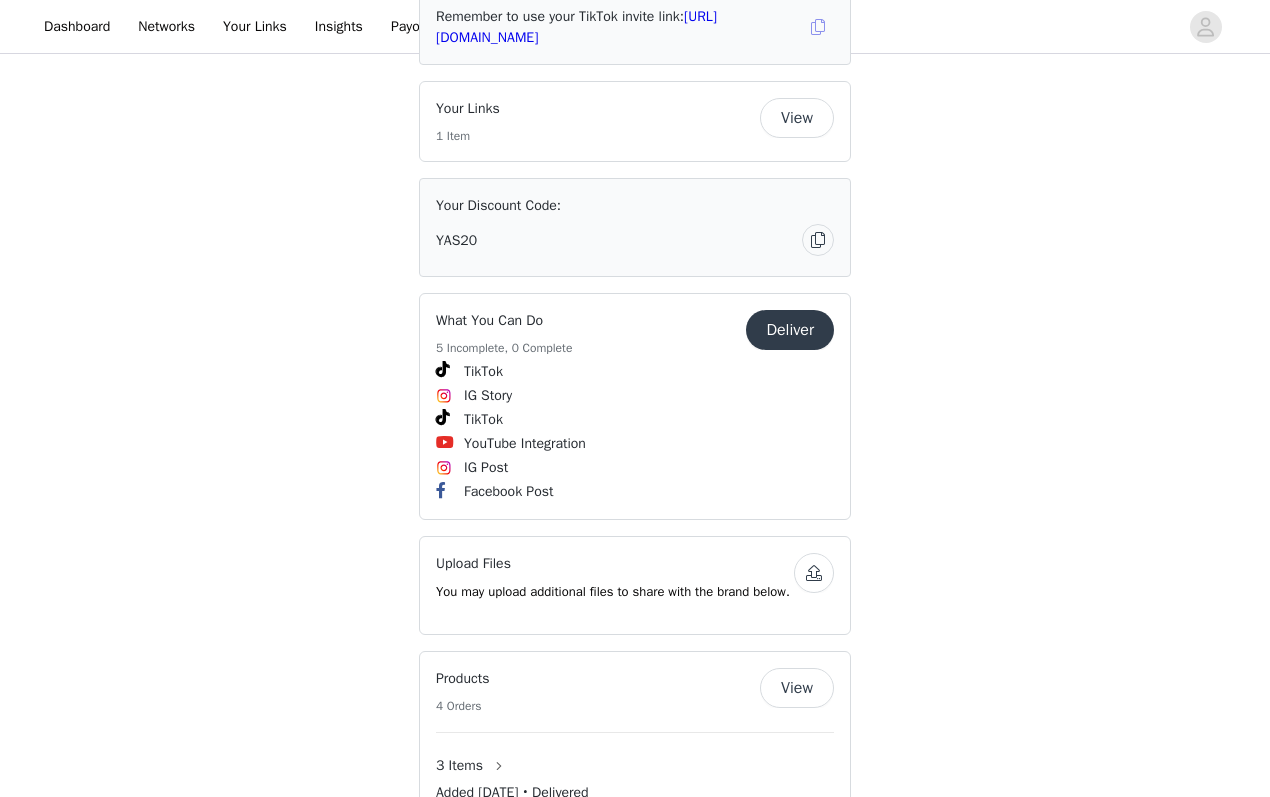click at bounding box center [818, 27] 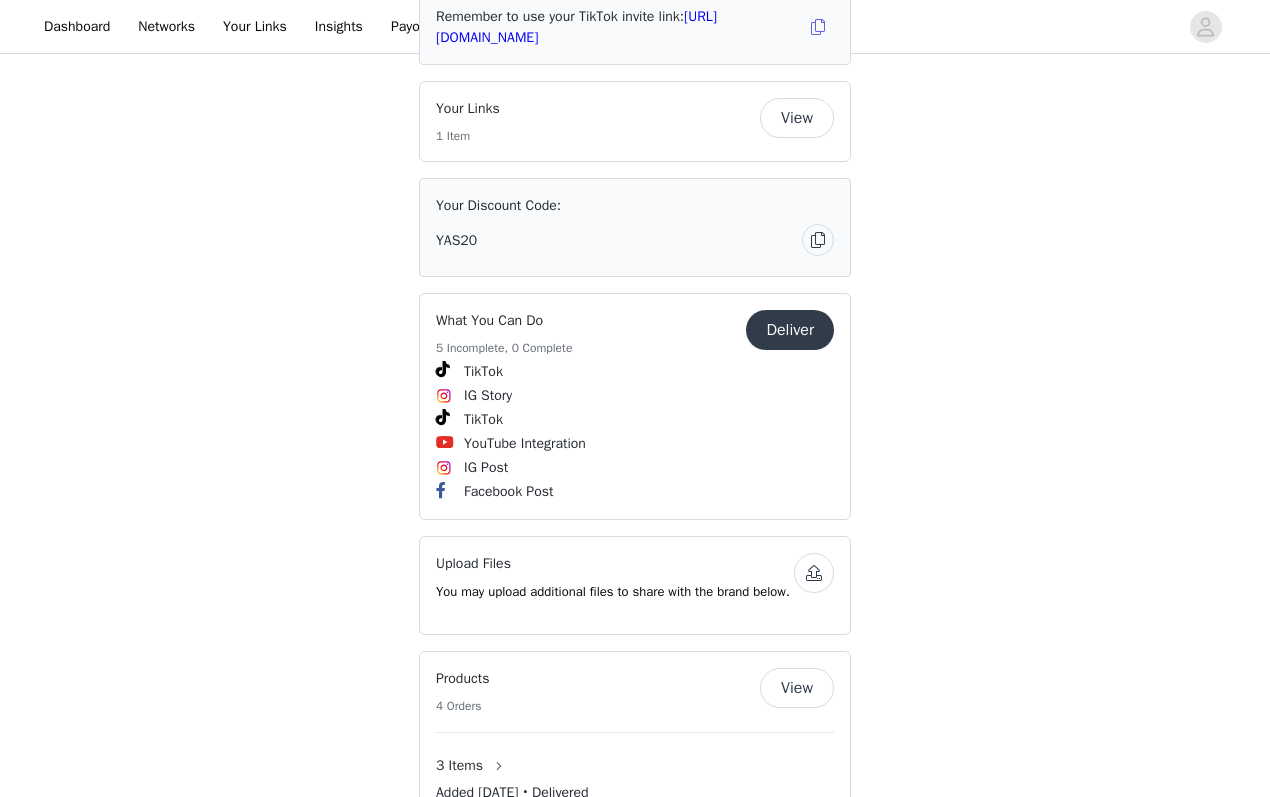 click on "Save Proposal as PDF   Back        Activated
BKN Affiliate Program
Welcome to the BKN Hive! We’re so excited for you to join our mission to reinvent the medicine cabinet with clean, effective products. Propolis, our hero ingredient, is the medicine of the beehive, and helps support our immune system with antioxidants, vitamins and minerals.
We’re so excited that you want to join our influencer program to help spread the word about the benefits of propolis! You can earn 20% commission on all sales using your discount code/link. To keep our program a tight-knit and engaged community, we ask that you share your affiliate code or link with your community at least  twice  a month and upload the content to GRIN
To ensure you’re always stocked up on your favorite products, you’re able to place orders on a monthly basis as long as you meet the following requirements
Please share your affiliate code or link with your community at least  twice
." at bounding box center (635, 220) 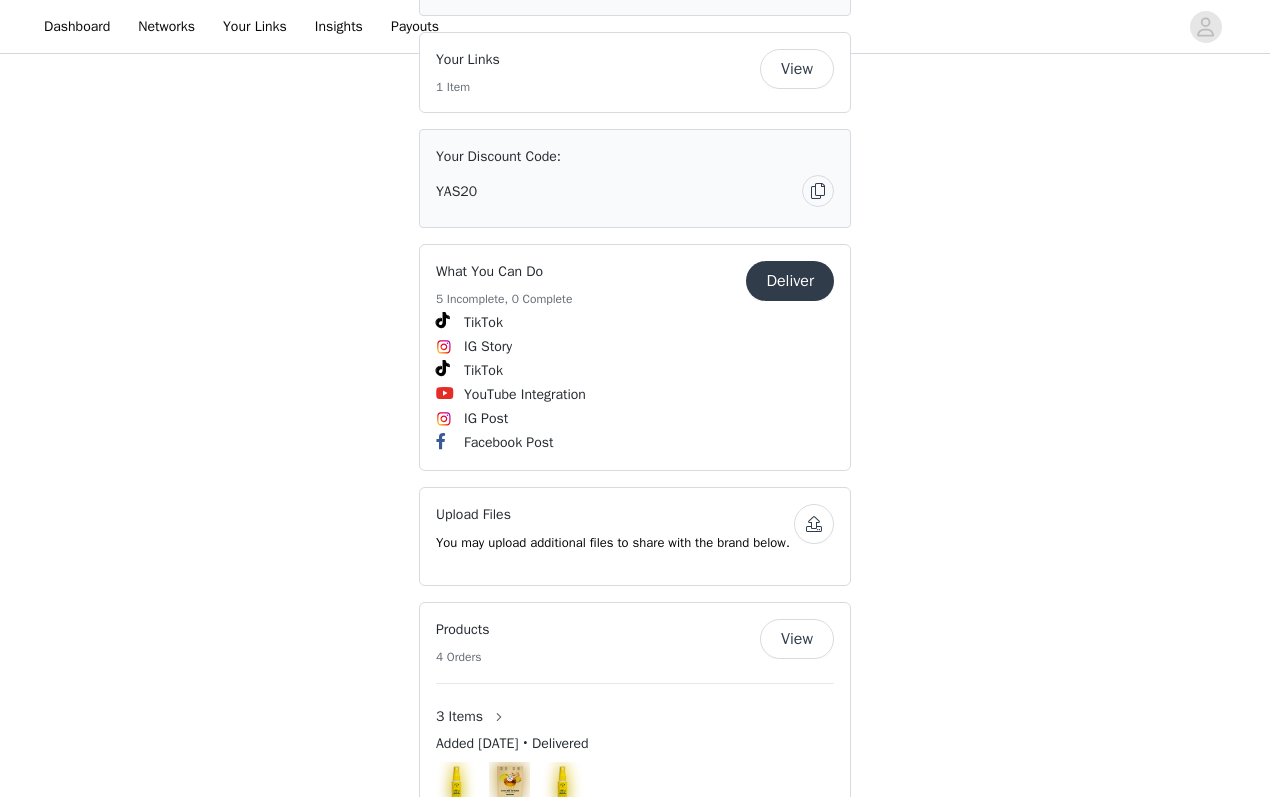 scroll, scrollTop: 1310, scrollLeft: 0, axis: vertical 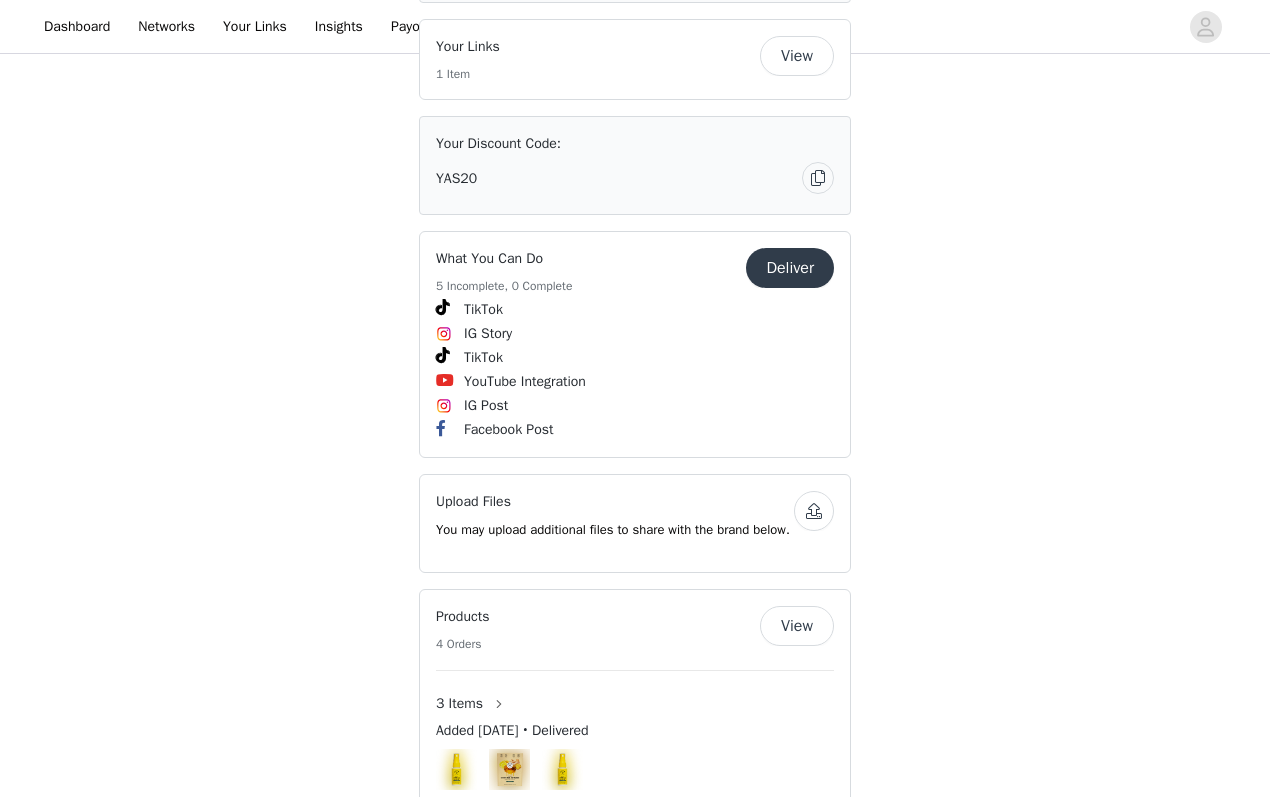 click on "Deliver" at bounding box center [790, 268] 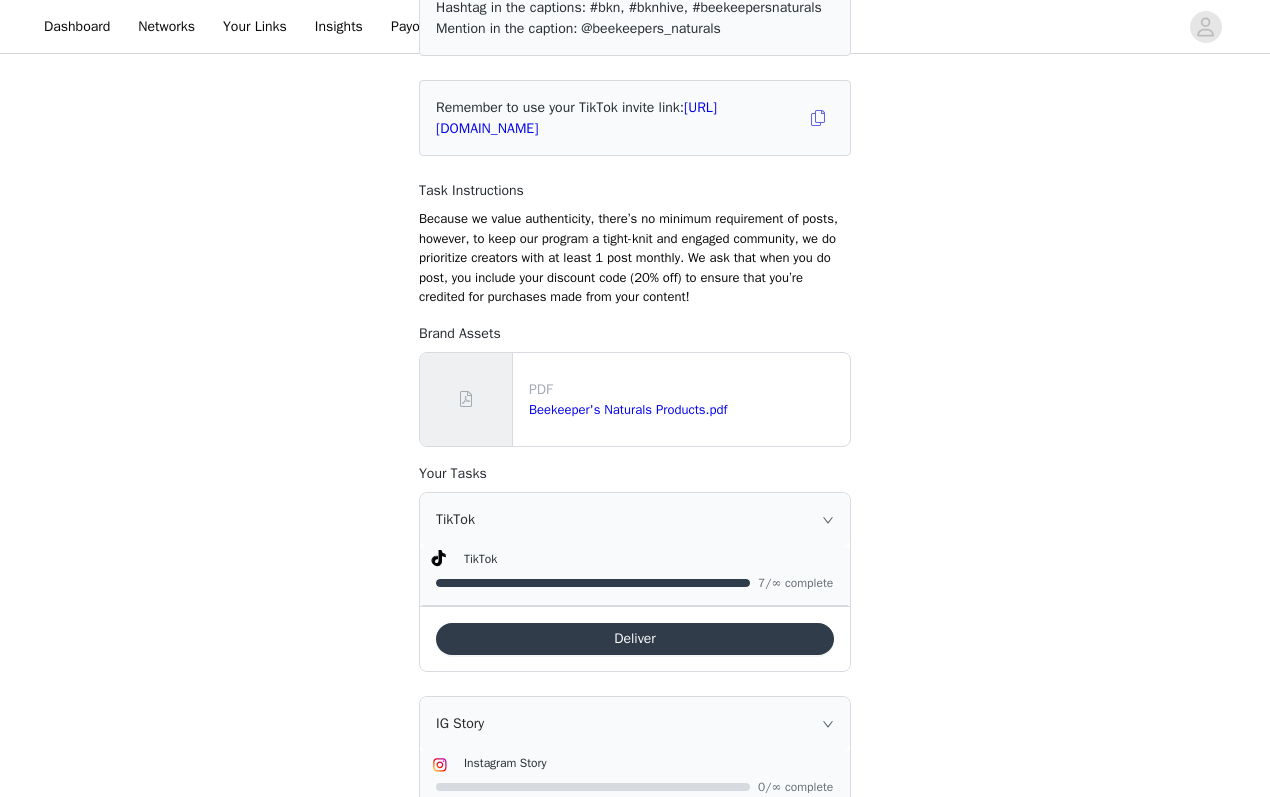 scroll, scrollTop: 477, scrollLeft: 0, axis: vertical 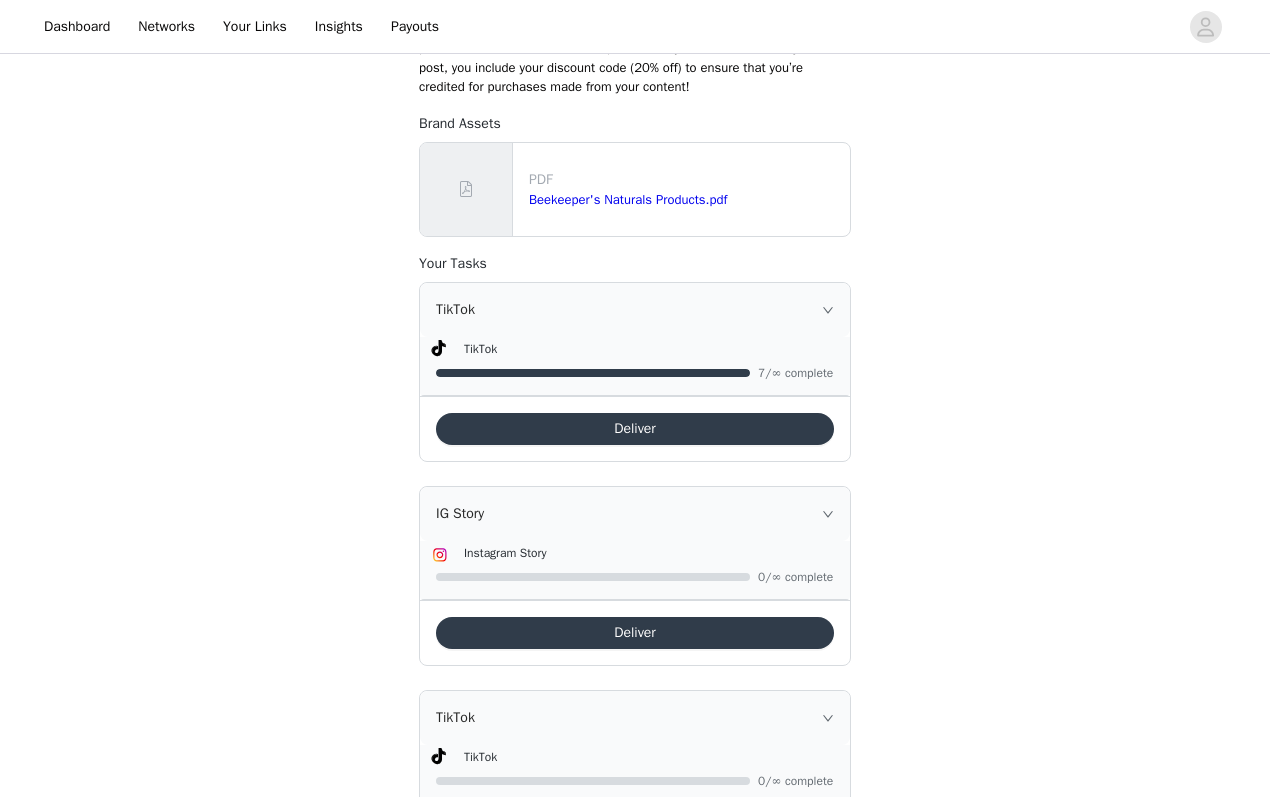 click on "Deliver" at bounding box center [635, 429] 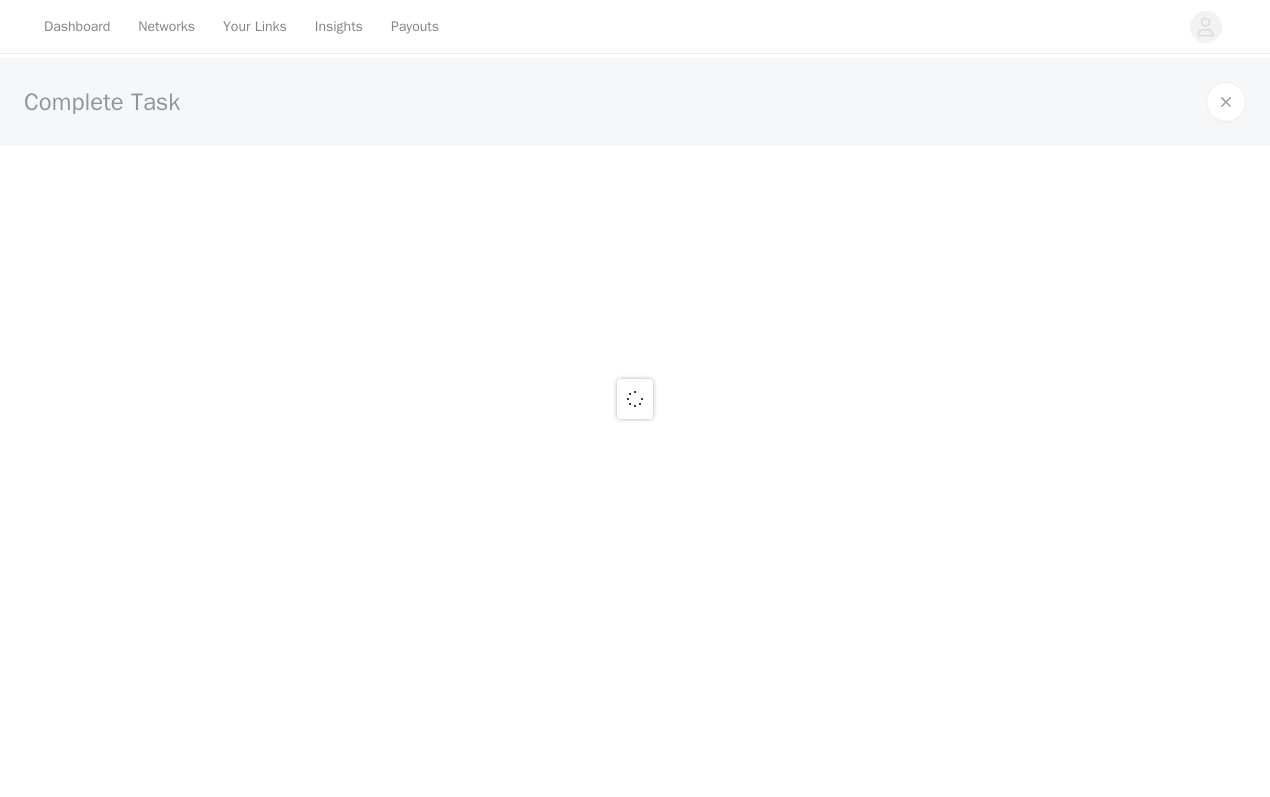 scroll, scrollTop: 0, scrollLeft: 0, axis: both 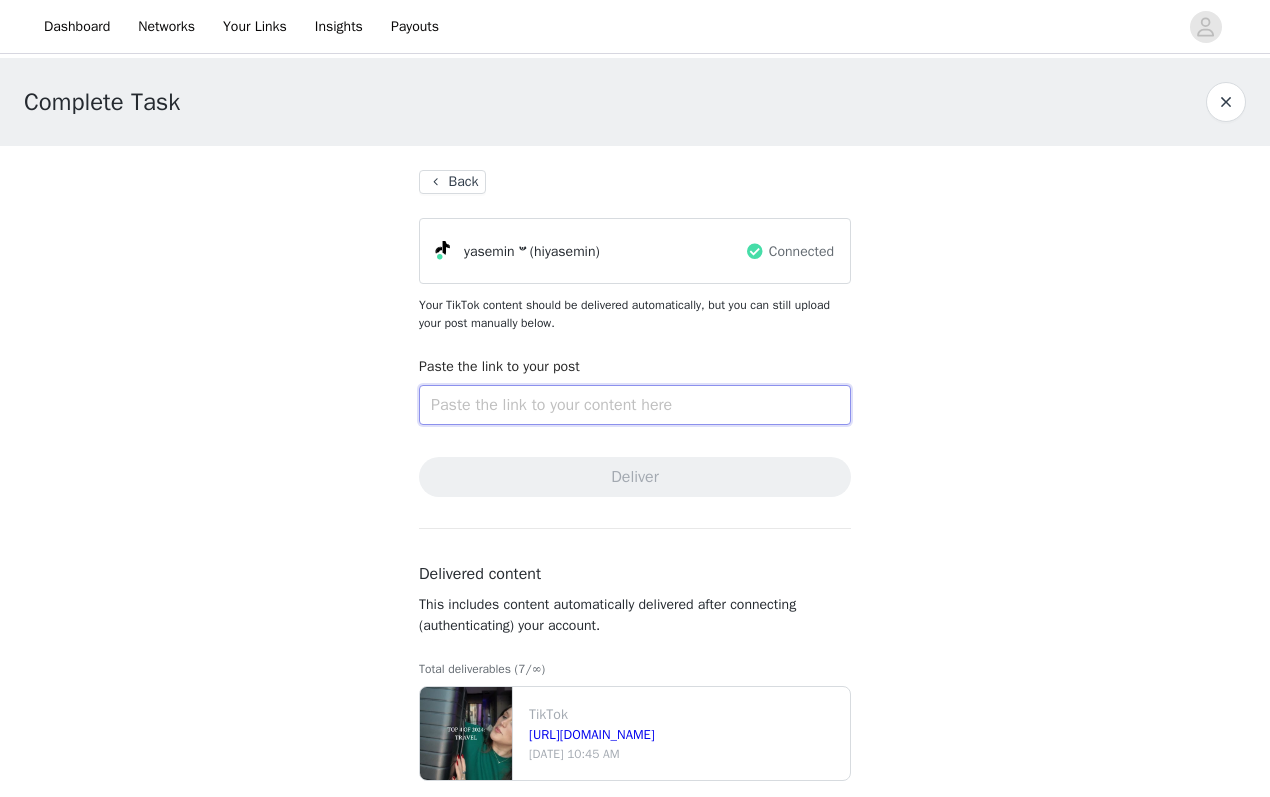 click at bounding box center (635, 405) 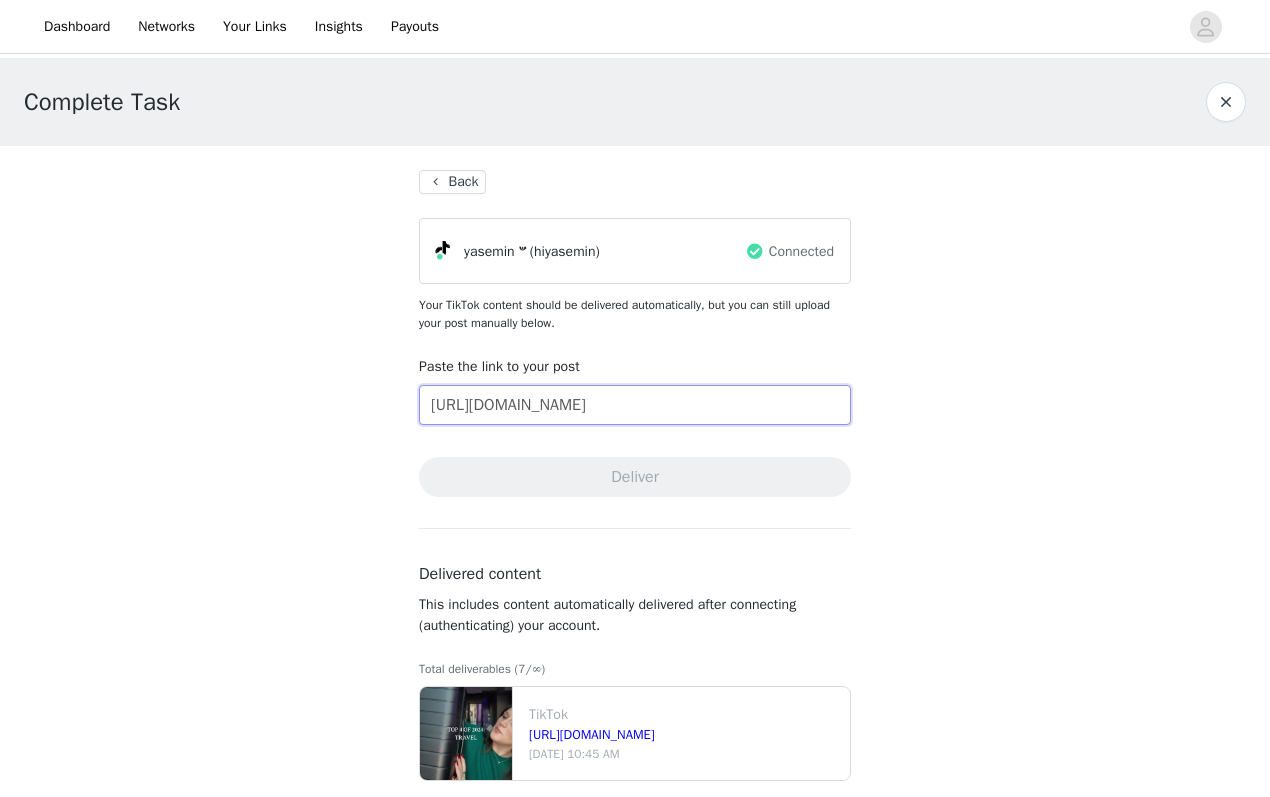 scroll, scrollTop: 0, scrollLeft: 83, axis: horizontal 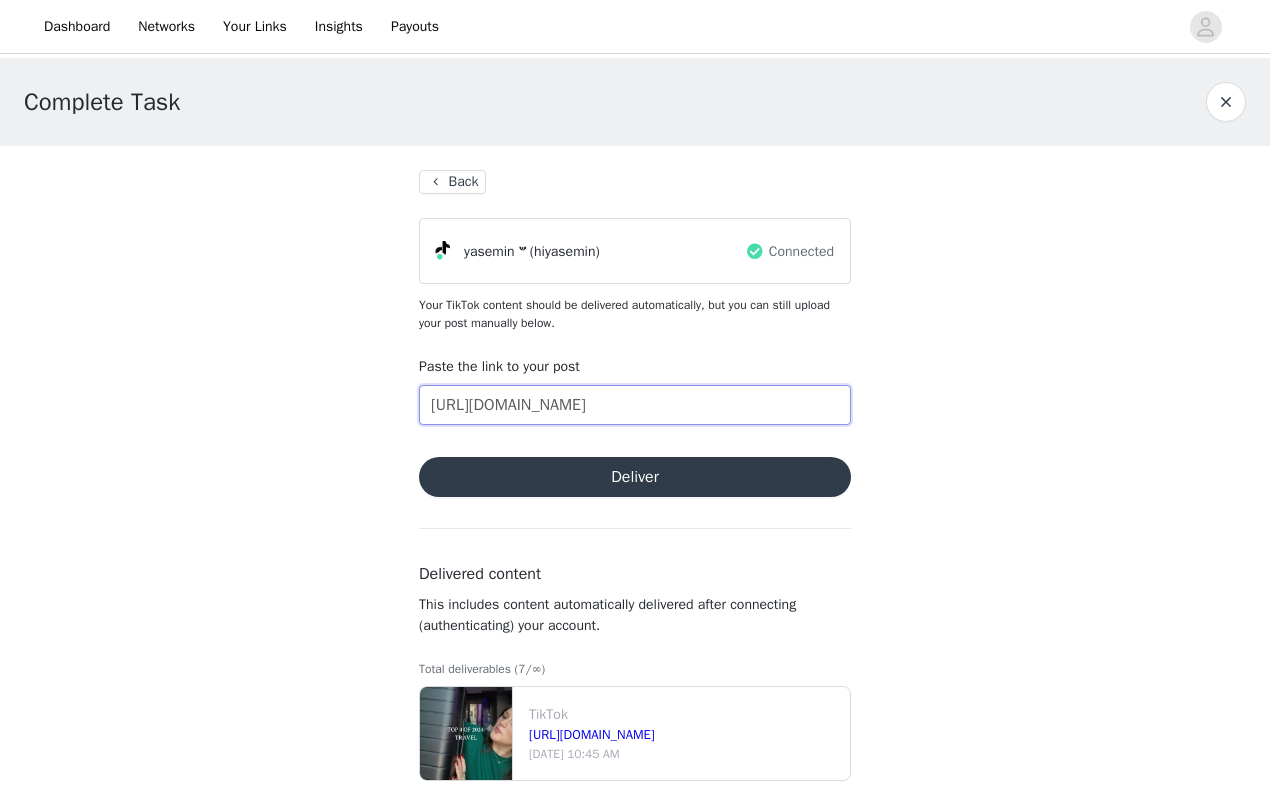type on "https://www.tiktok.com/@hiyasemin/video/7523988335832927518" 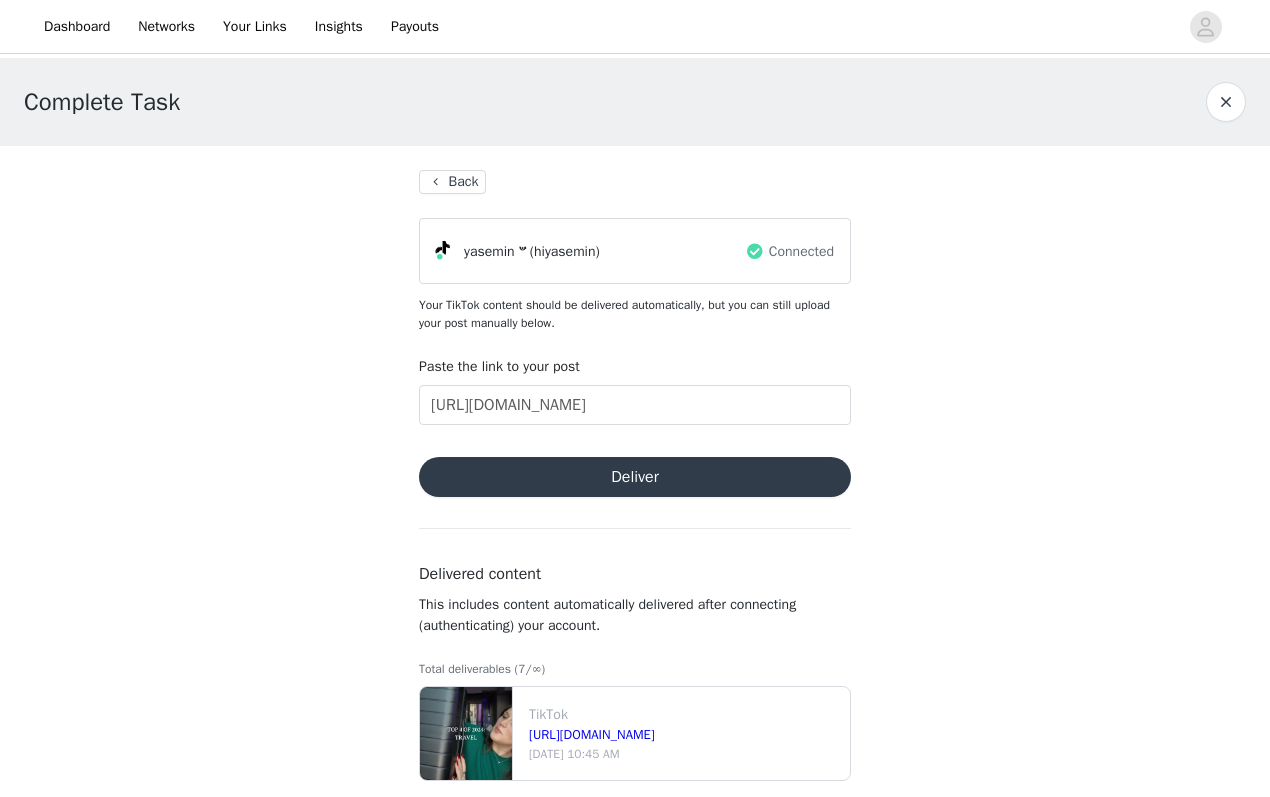 click on "Deliver" at bounding box center (635, 477) 